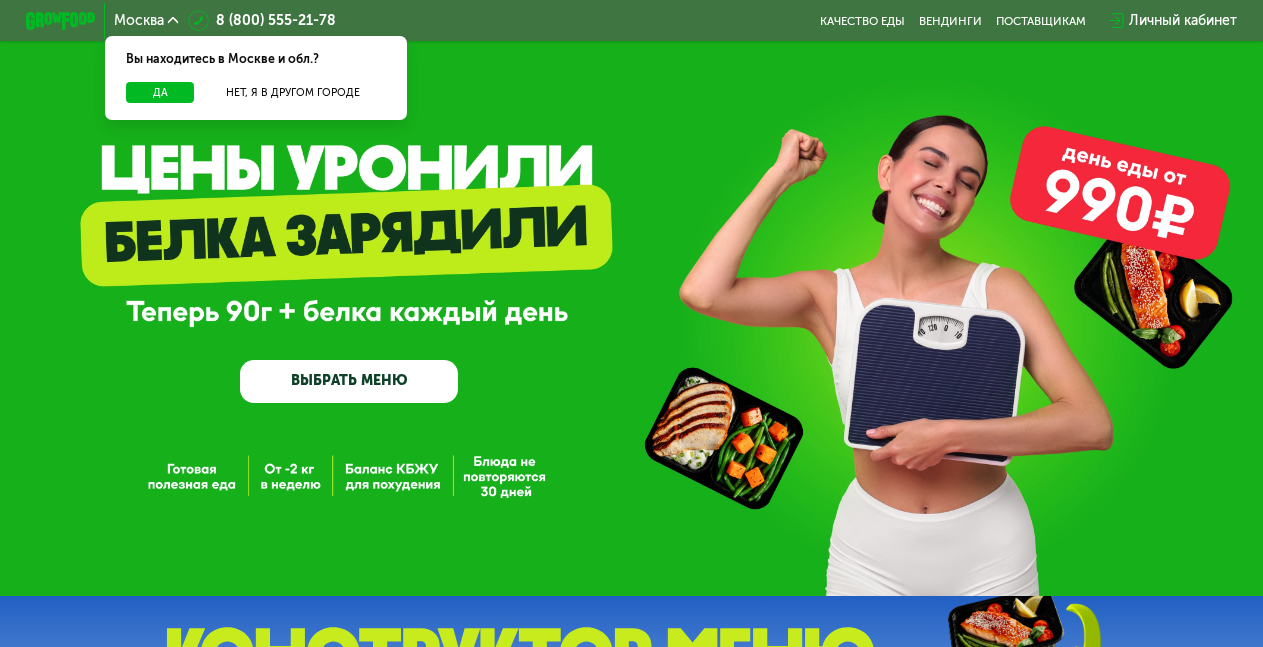 scroll, scrollTop: 0, scrollLeft: 0, axis: both 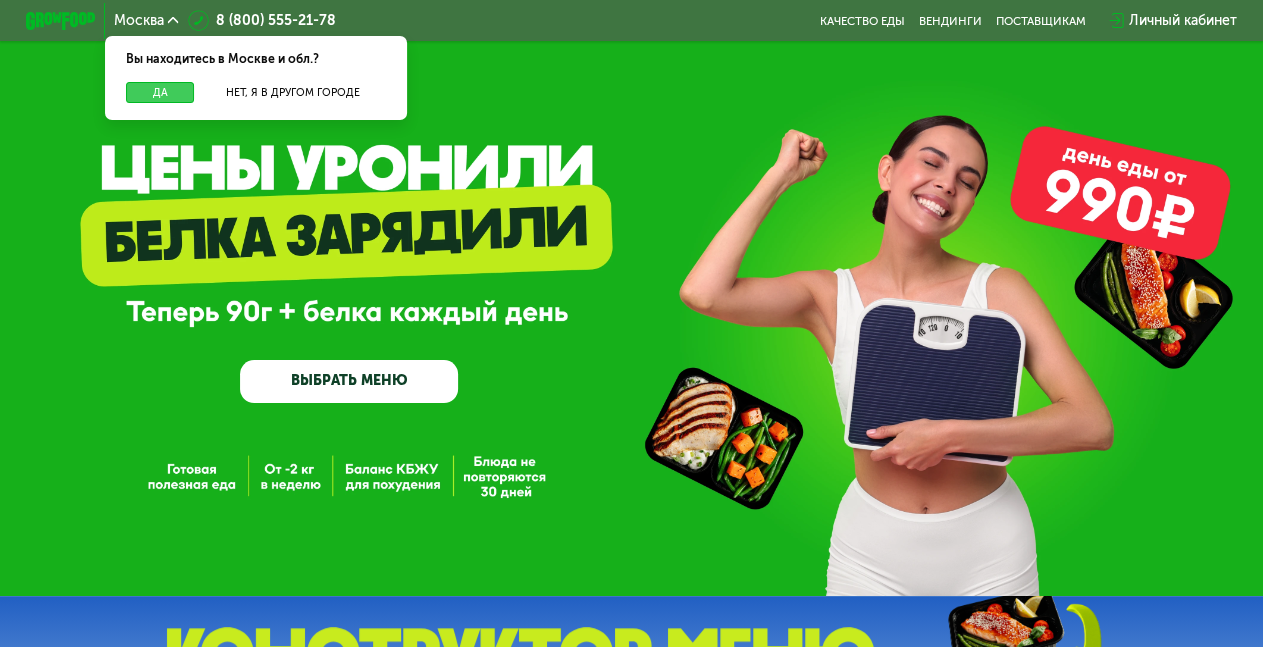 click on "Да" at bounding box center [160, 92] 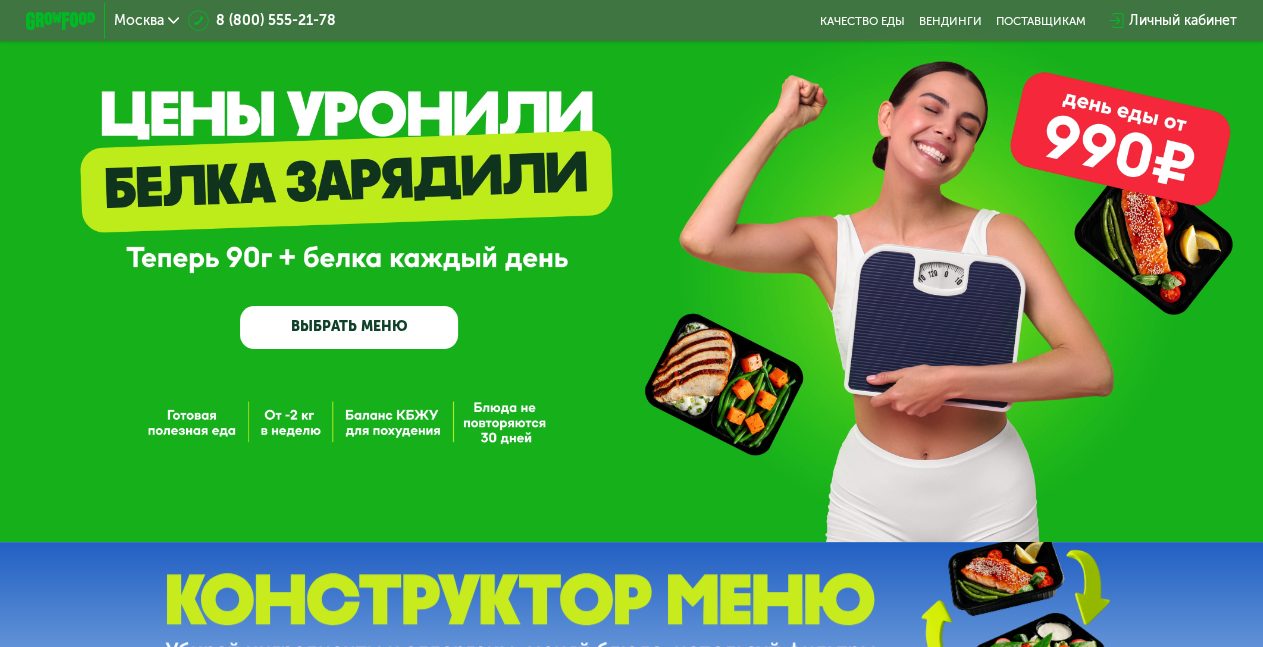 scroll, scrollTop: 104, scrollLeft: 0, axis: vertical 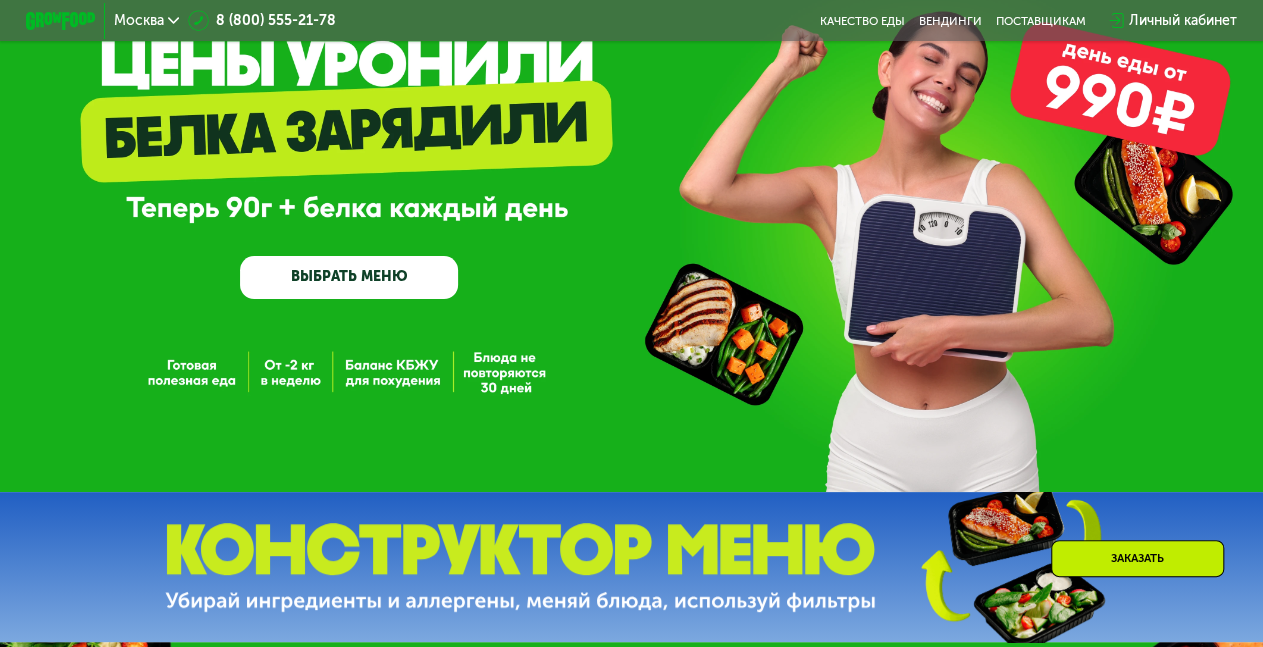 click on "ВЫБРАТЬ МЕНЮ" at bounding box center (349, 278) 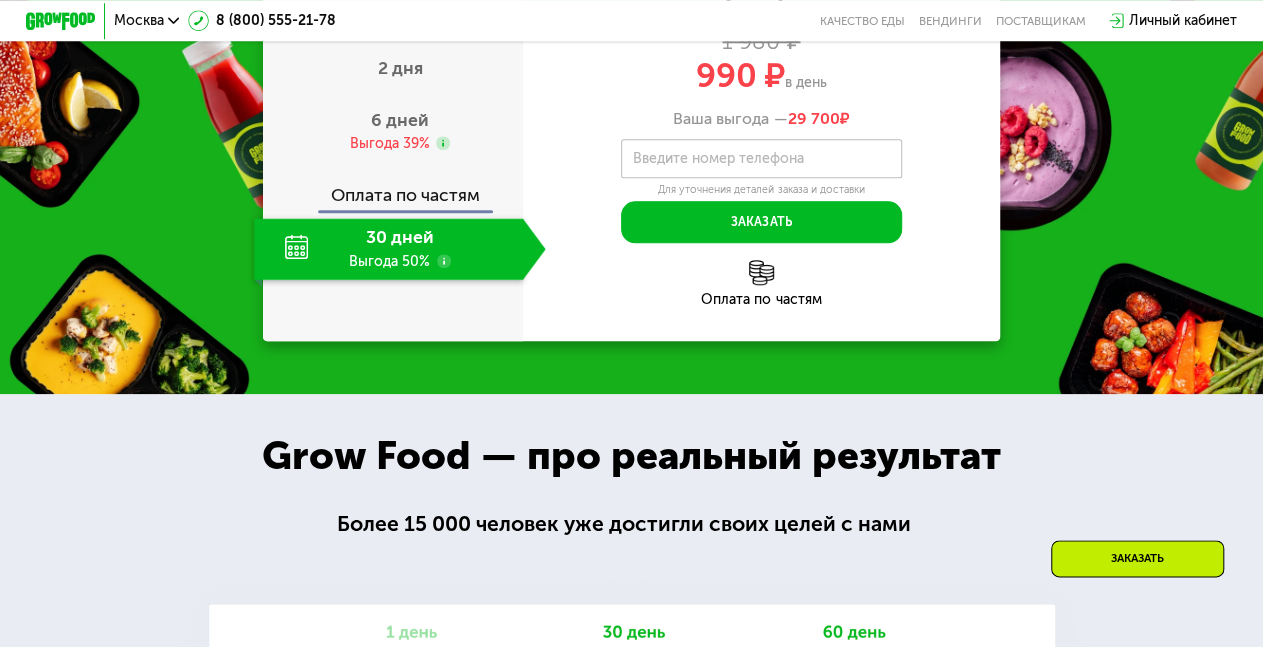 scroll, scrollTop: 728, scrollLeft: 0, axis: vertical 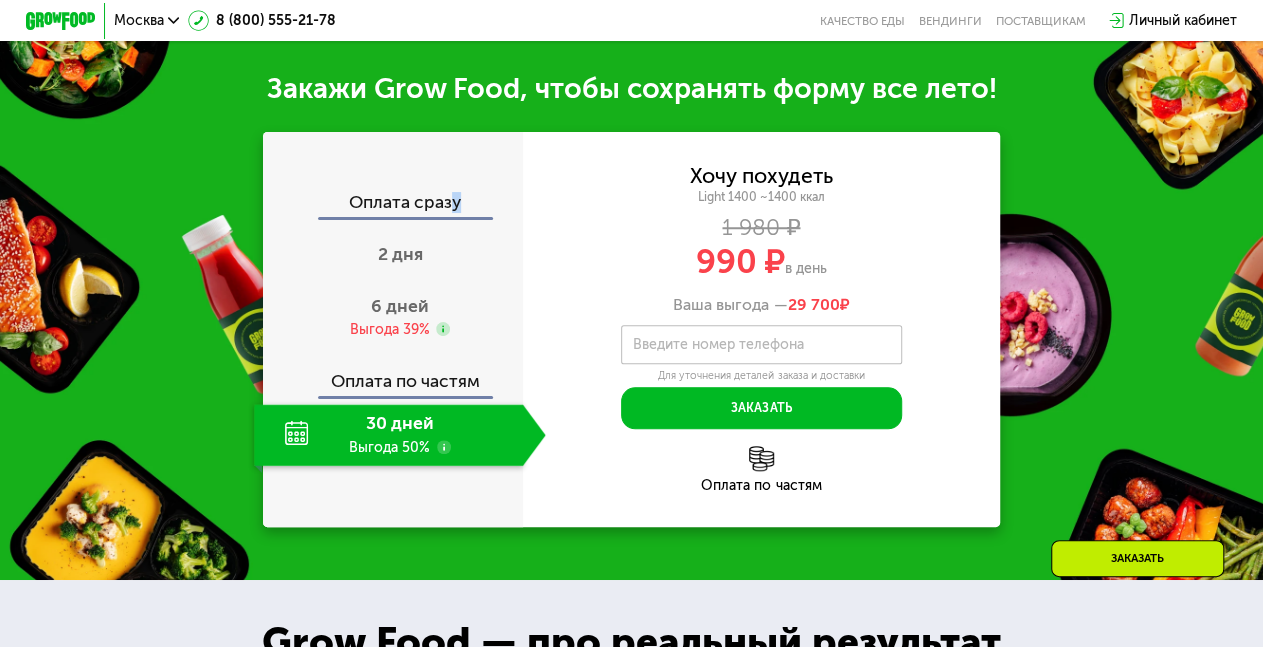 click on "Оплата сразу" 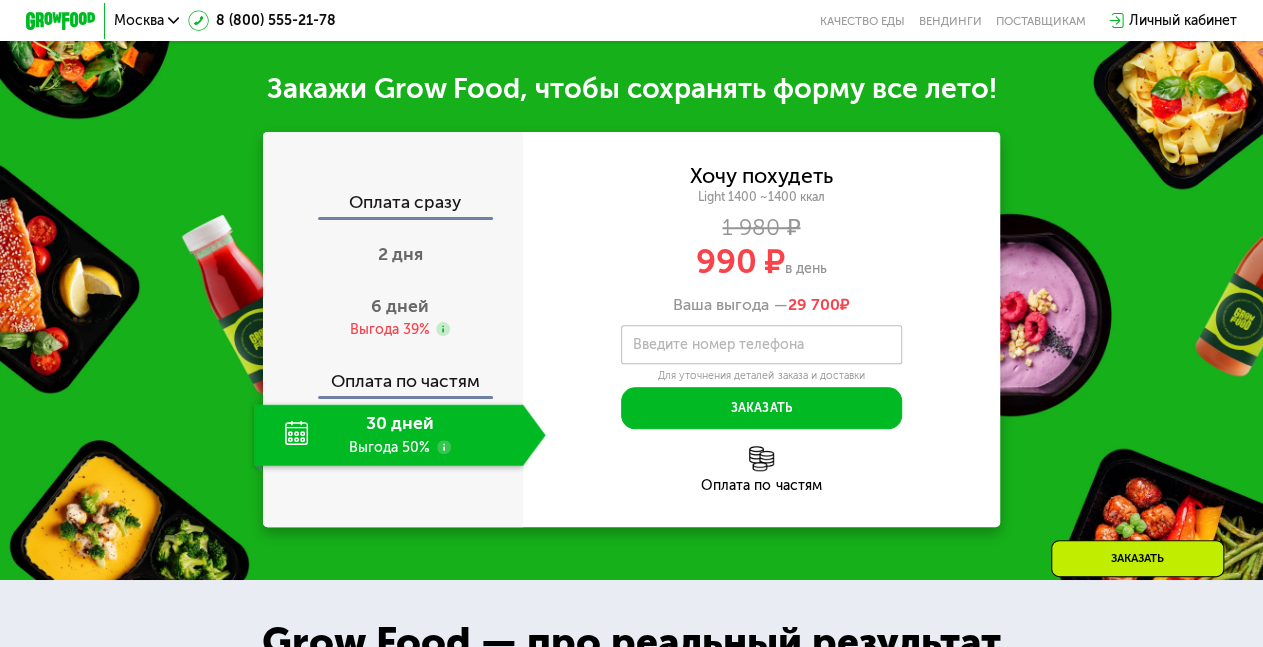 click on "Light 1400 ~1400 ккал" at bounding box center (761, 197) 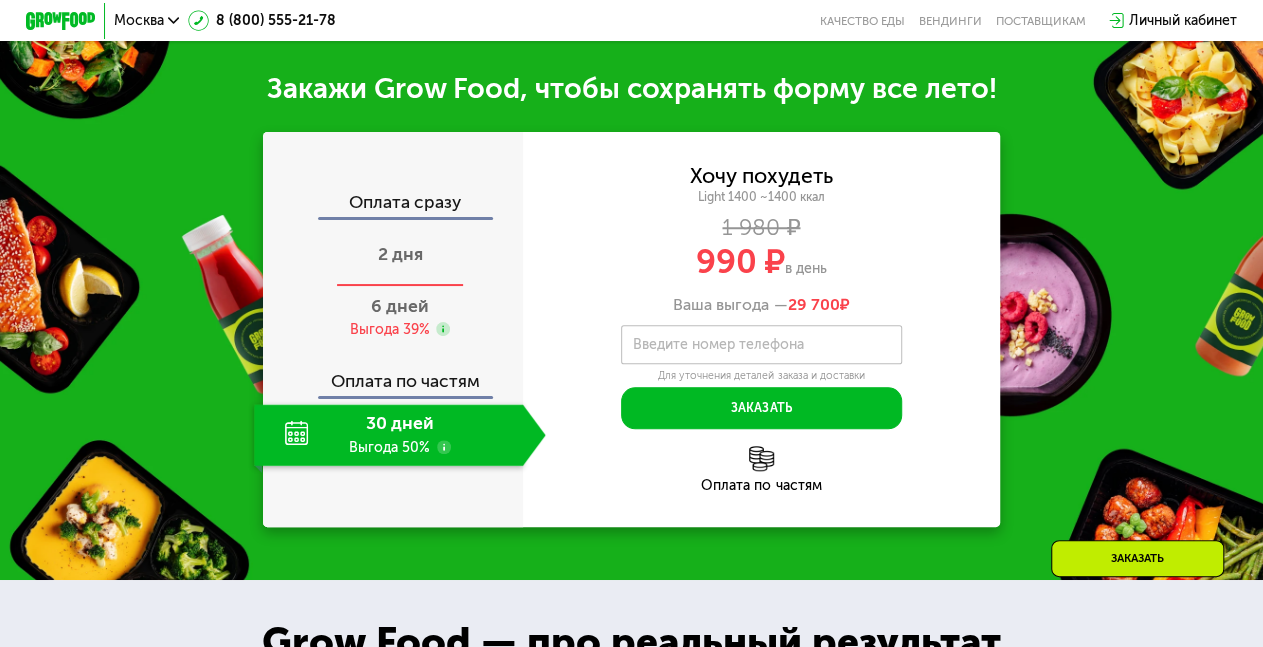 click on "2 дня" at bounding box center [399, 254] 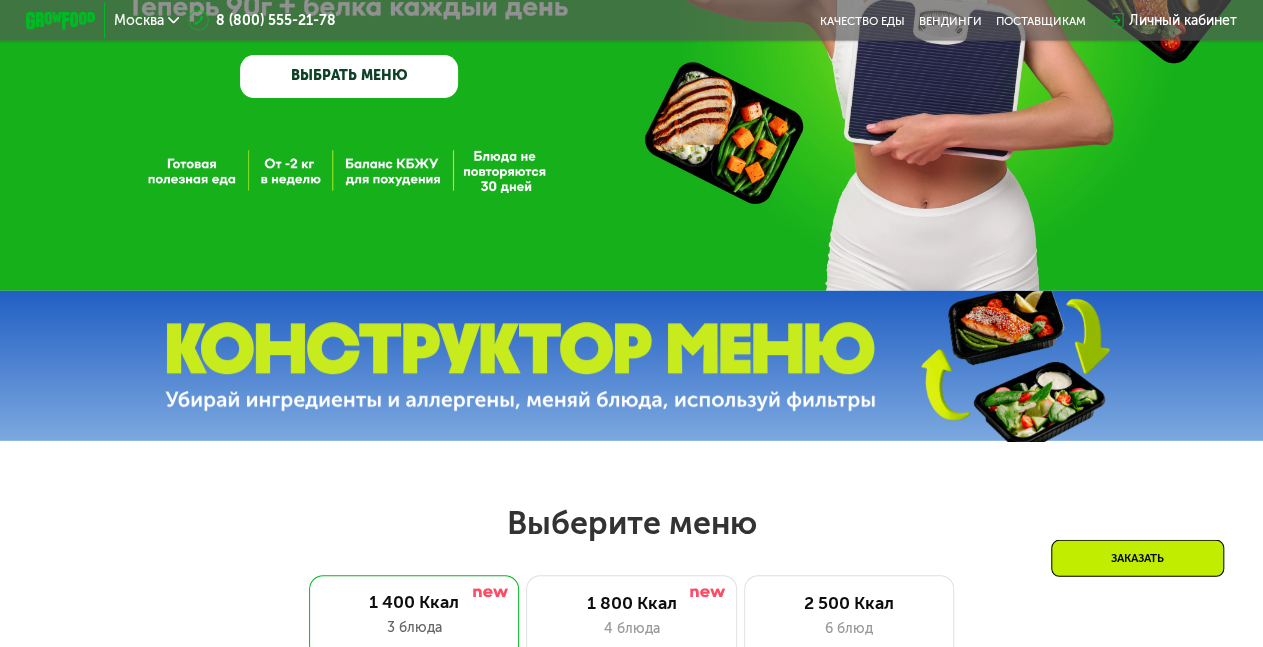 scroll, scrollTop: 0, scrollLeft: 0, axis: both 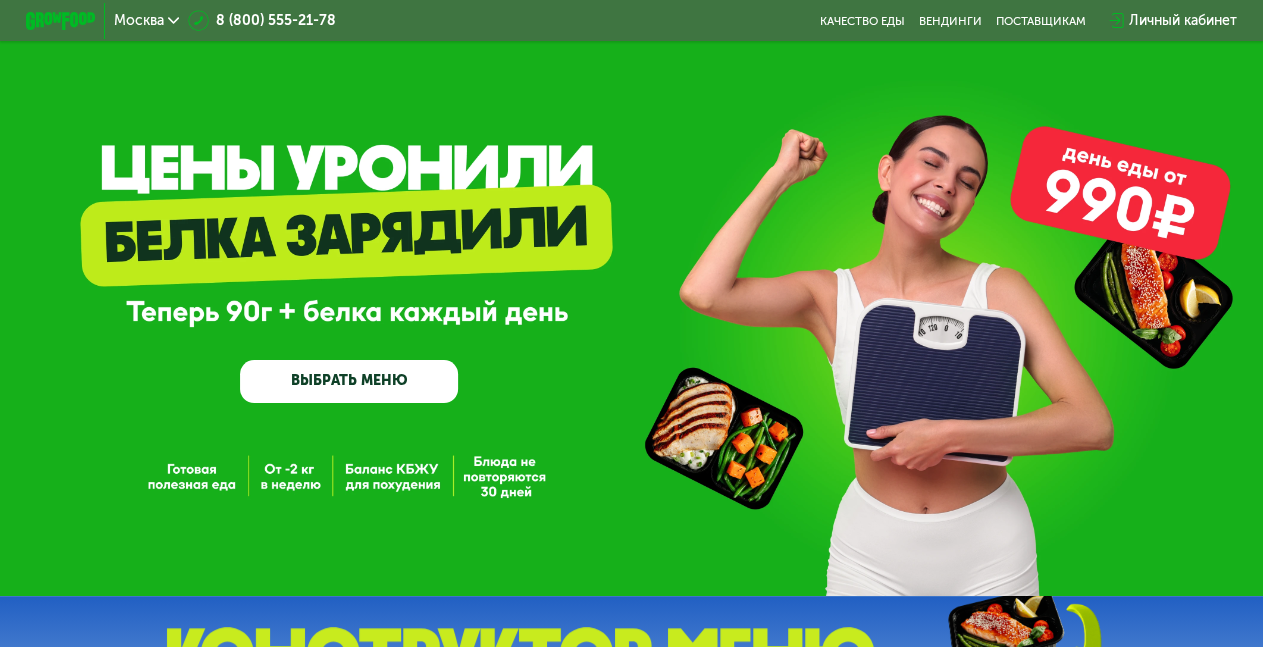 click on "ВЫБРАТЬ МЕНЮ" at bounding box center (349, 382) 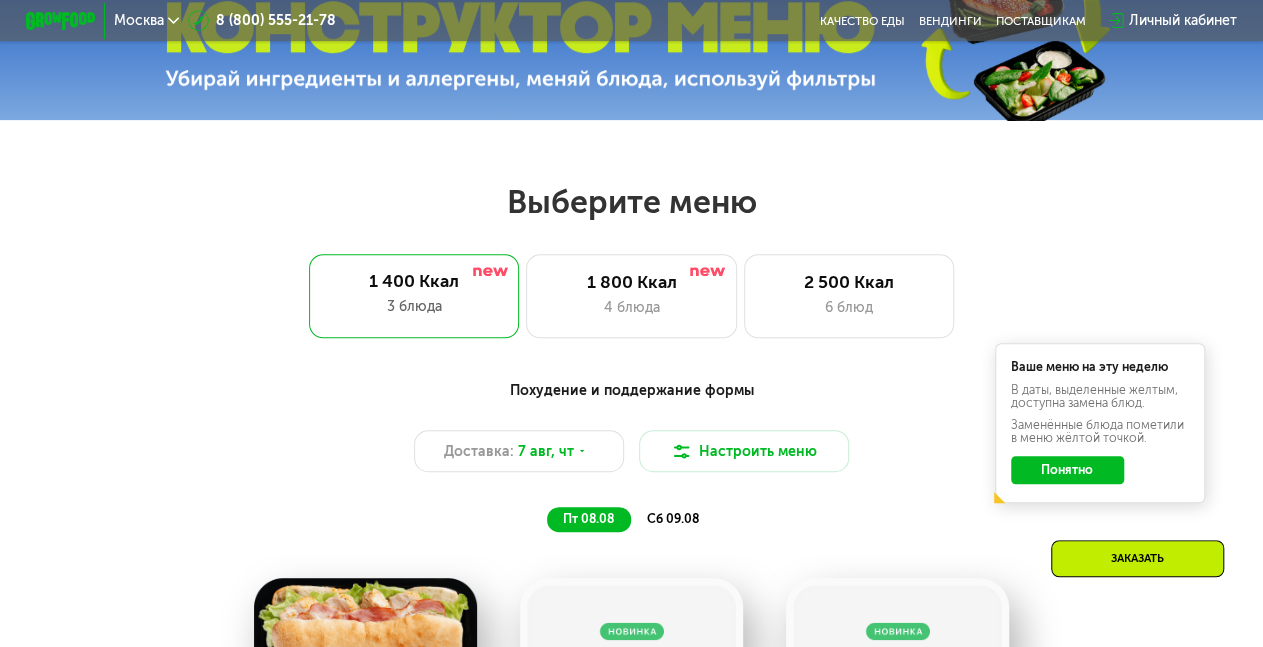 scroll, scrollTop: 670, scrollLeft: 0, axis: vertical 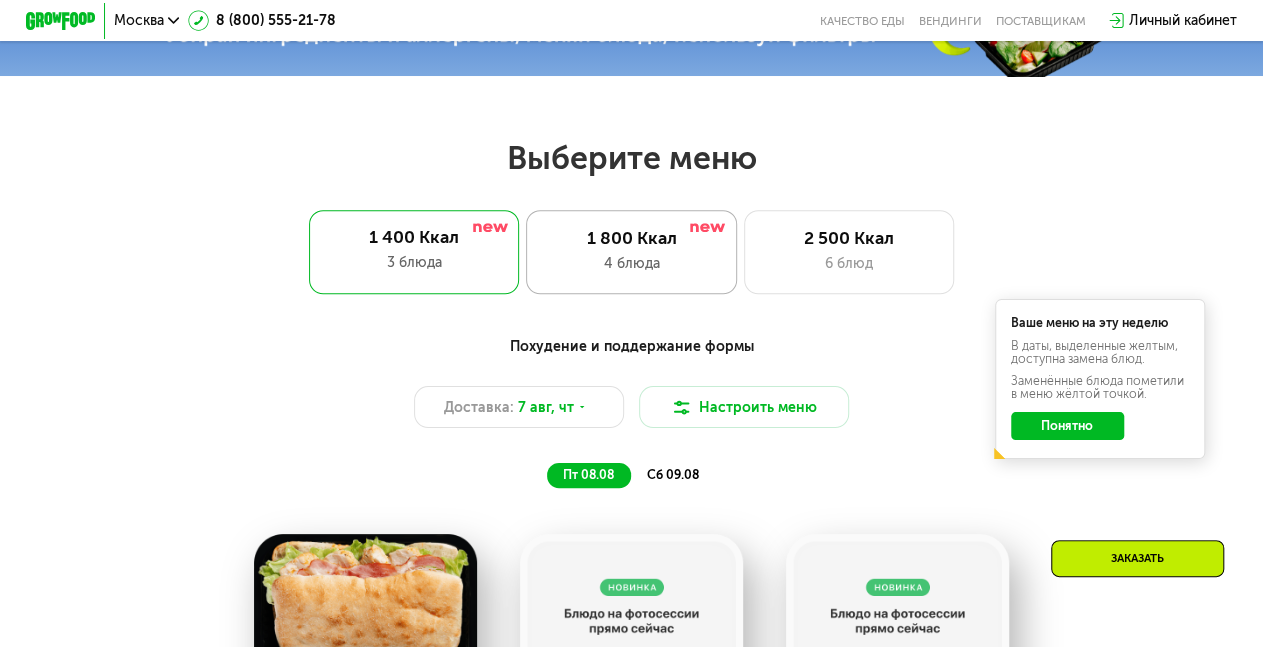click on "4 блюда" at bounding box center [631, 263] 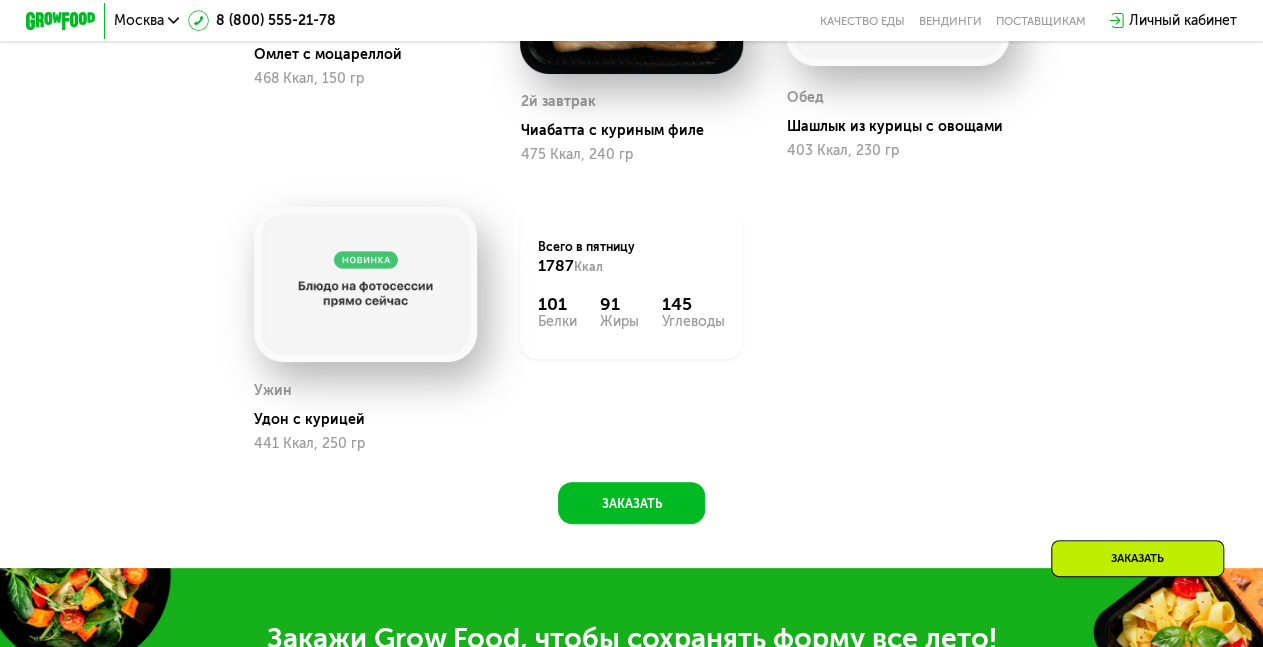 scroll, scrollTop: 774, scrollLeft: 0, axis: vertical 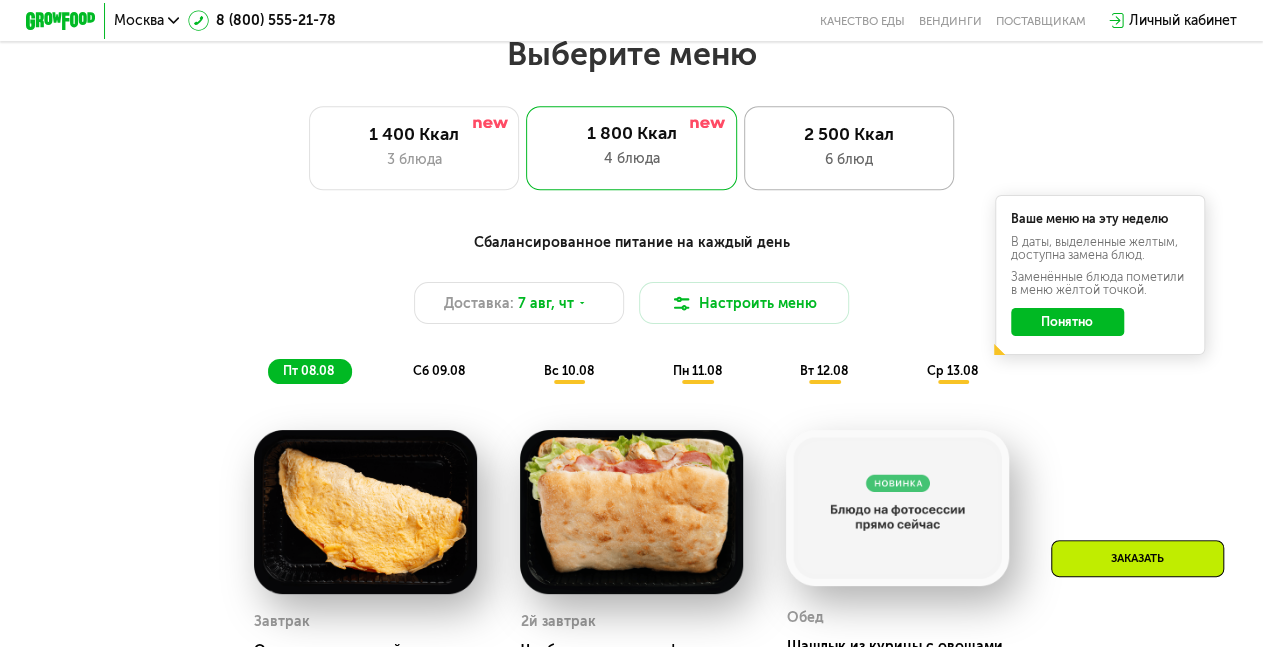 click on "2 500 Ккал 6 блюд" 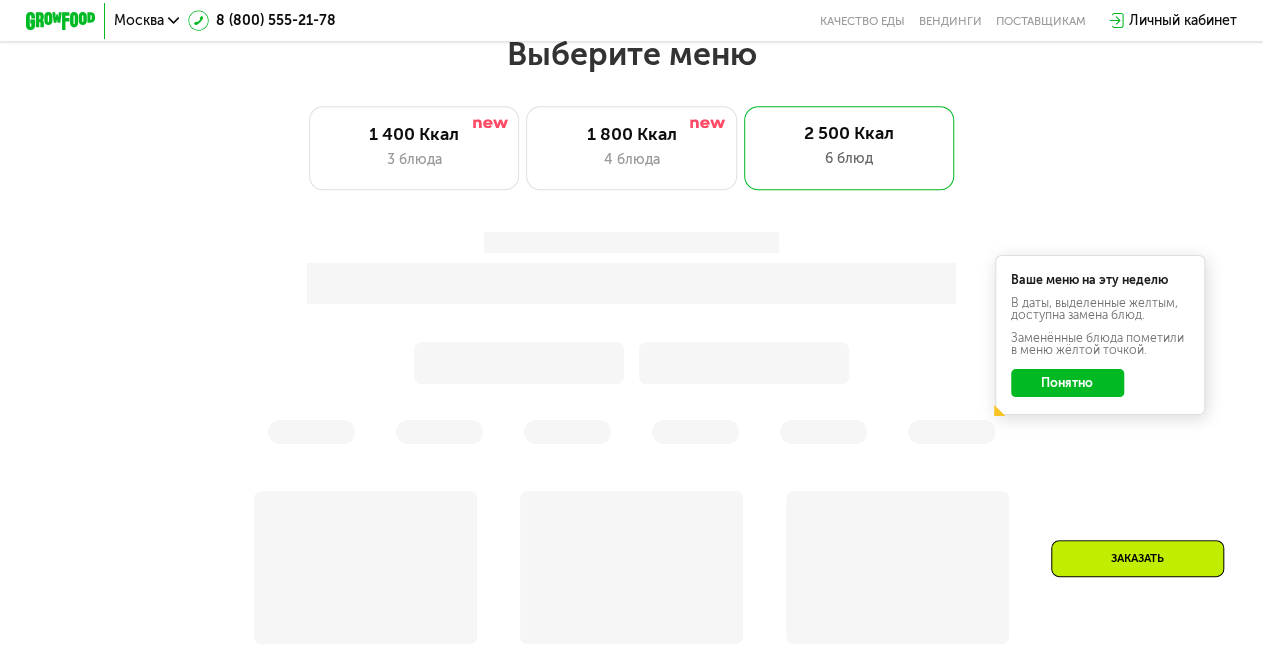 click on "Ваше меню на эту неделю В даты, выделенные желтым, доступна замена блюд. Заменённые блюда пометили в меню жёлтой точкой.  Понятно" at bounding box center [632, 338] 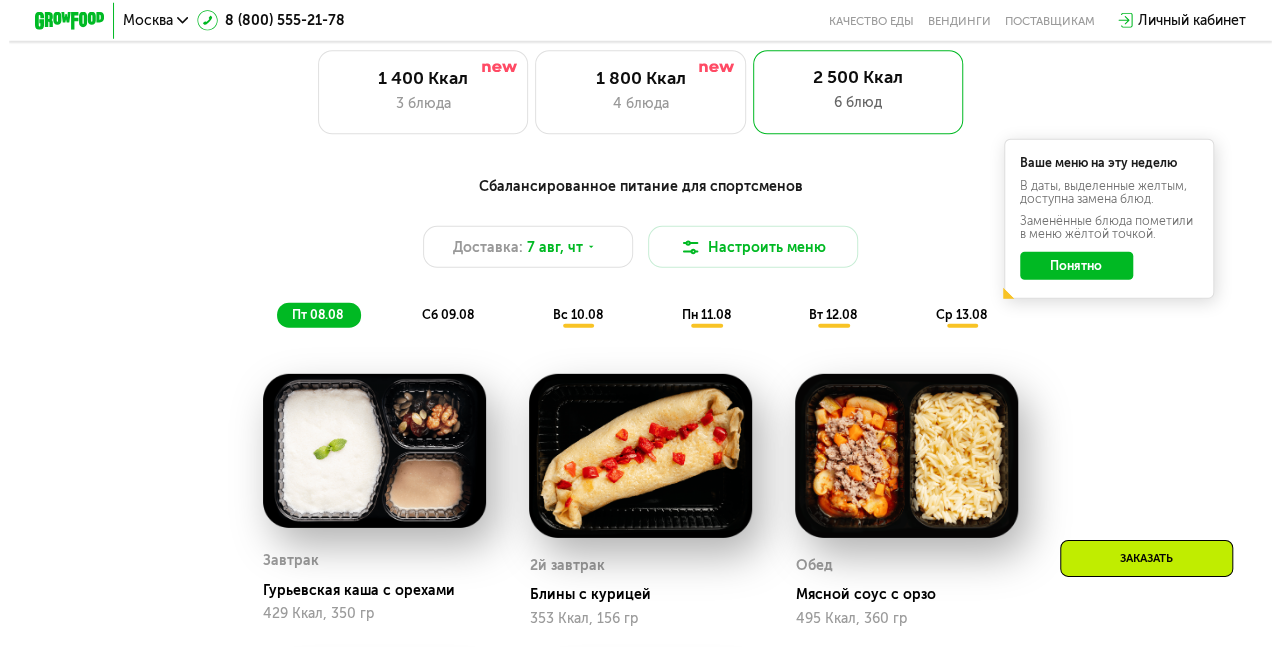 scroll, scrollTop: 774, scrollLeft: 0, axis: vertical 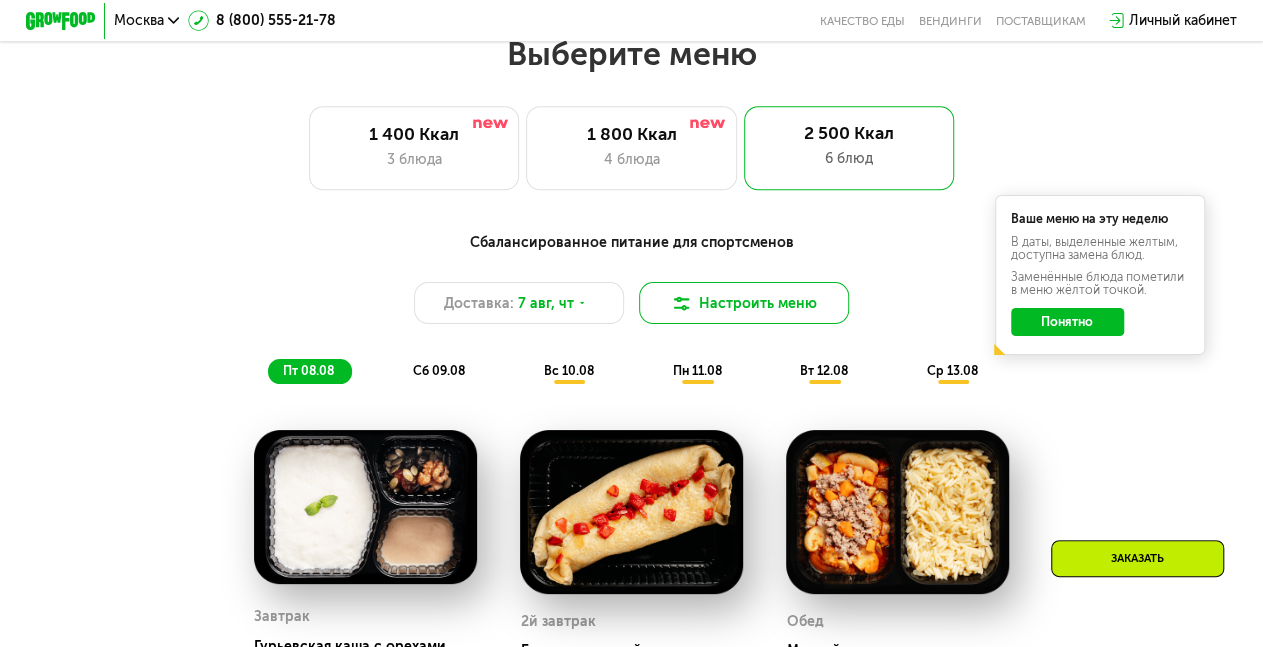 click on "Настроить меню" at bounding box center (744, 303) 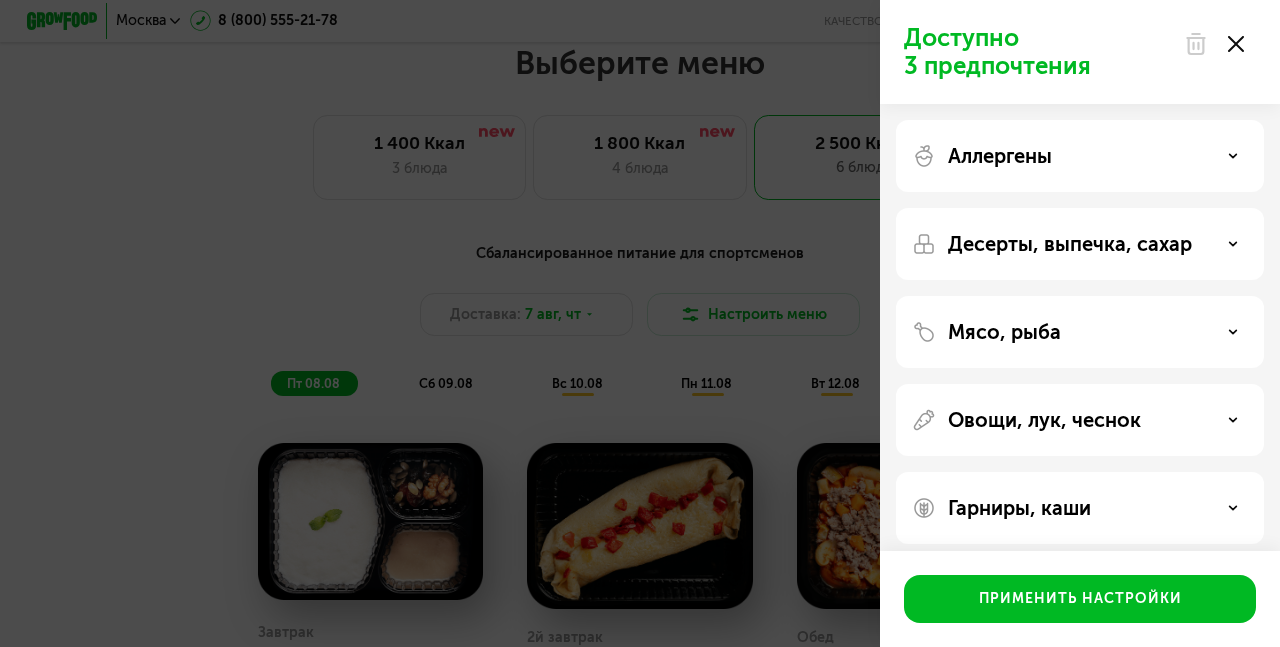 click on "Мясо, рыба" at bounding box center (1004, 332) 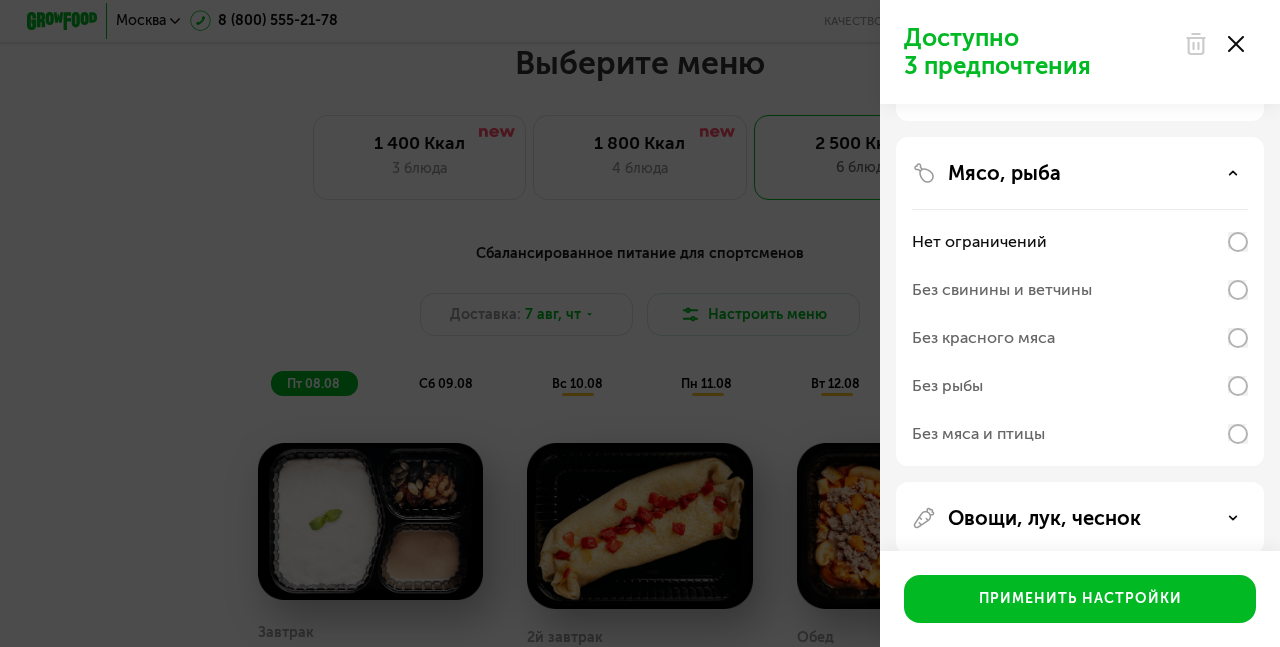 scroll, scrollTop: 208, scrollLeft: 0, axis: vertical 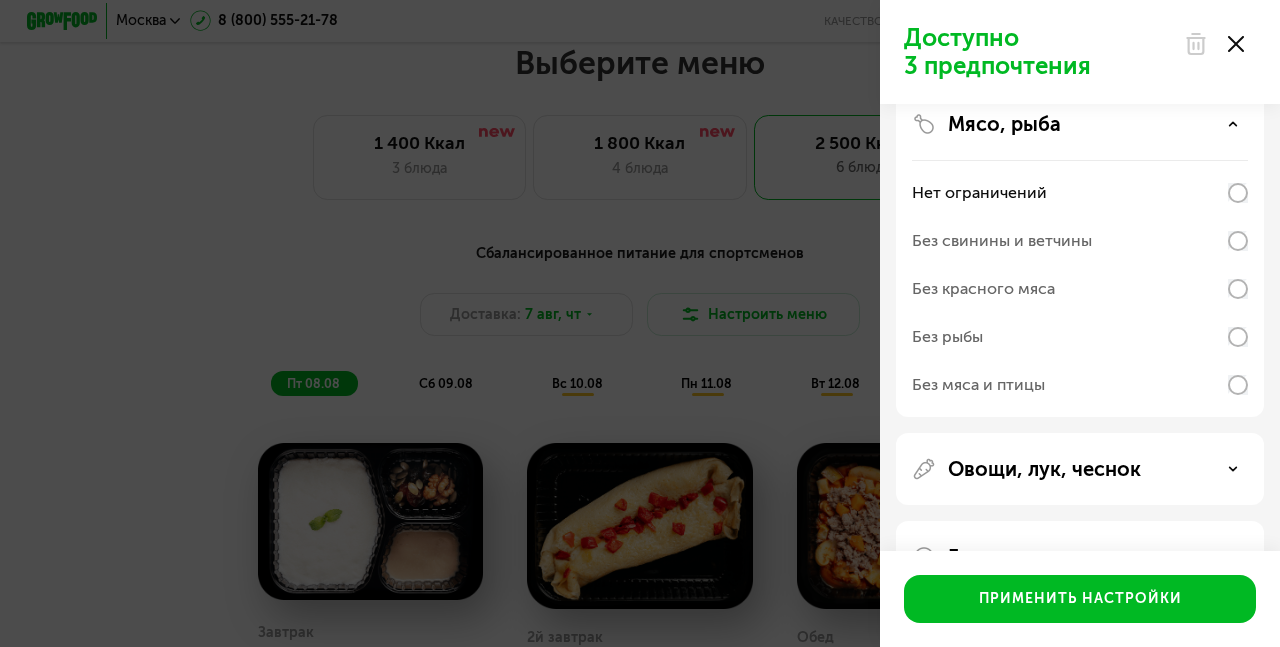 click on "Без рыбы" 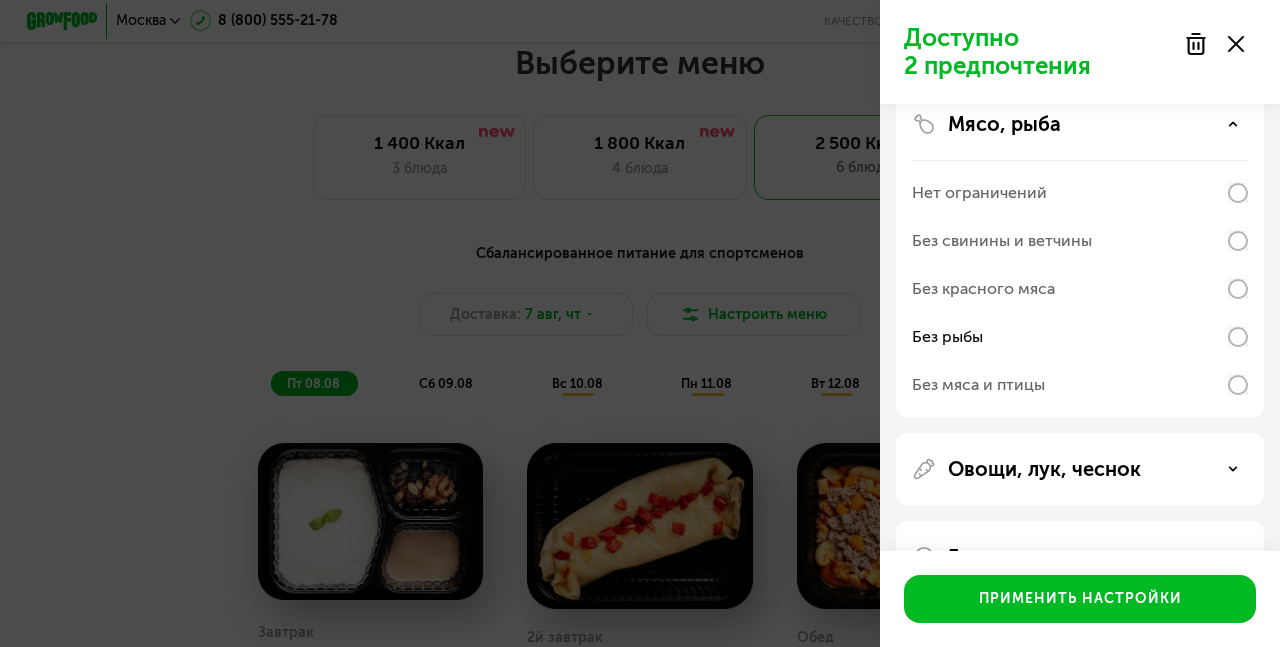 click on "Нет ограничений" at bounding box center (1080, 193) 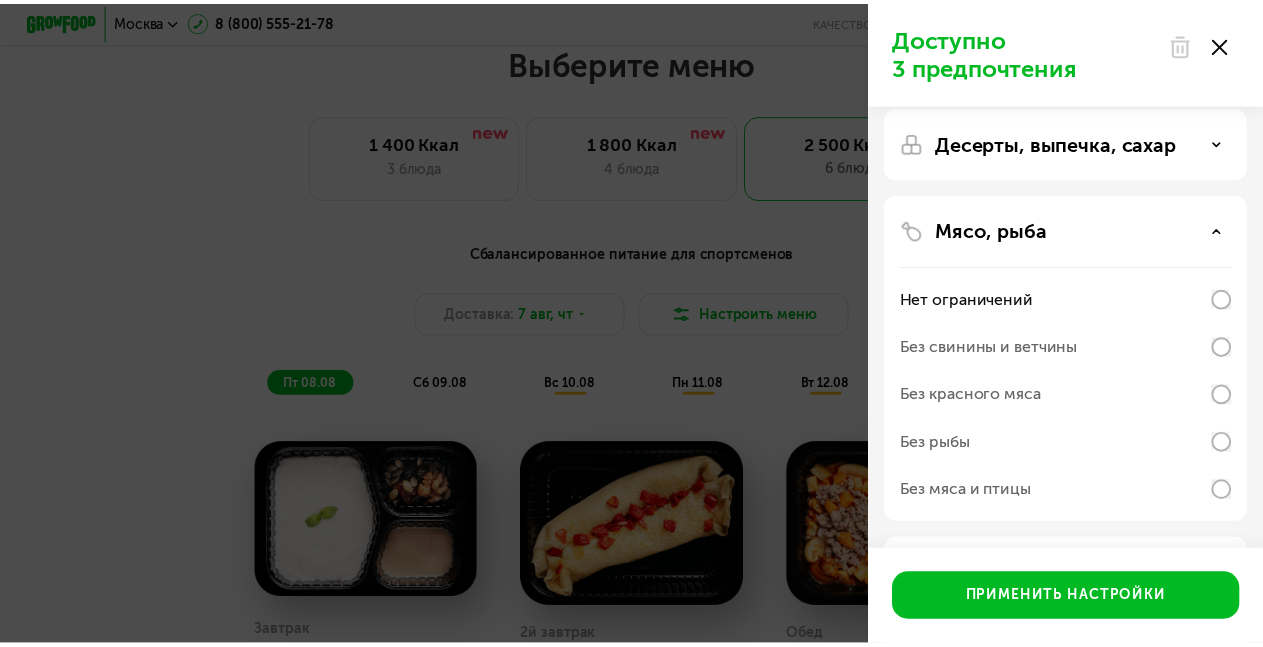scroll, scrollTop: 0, scrollLeft: 0, axis: both 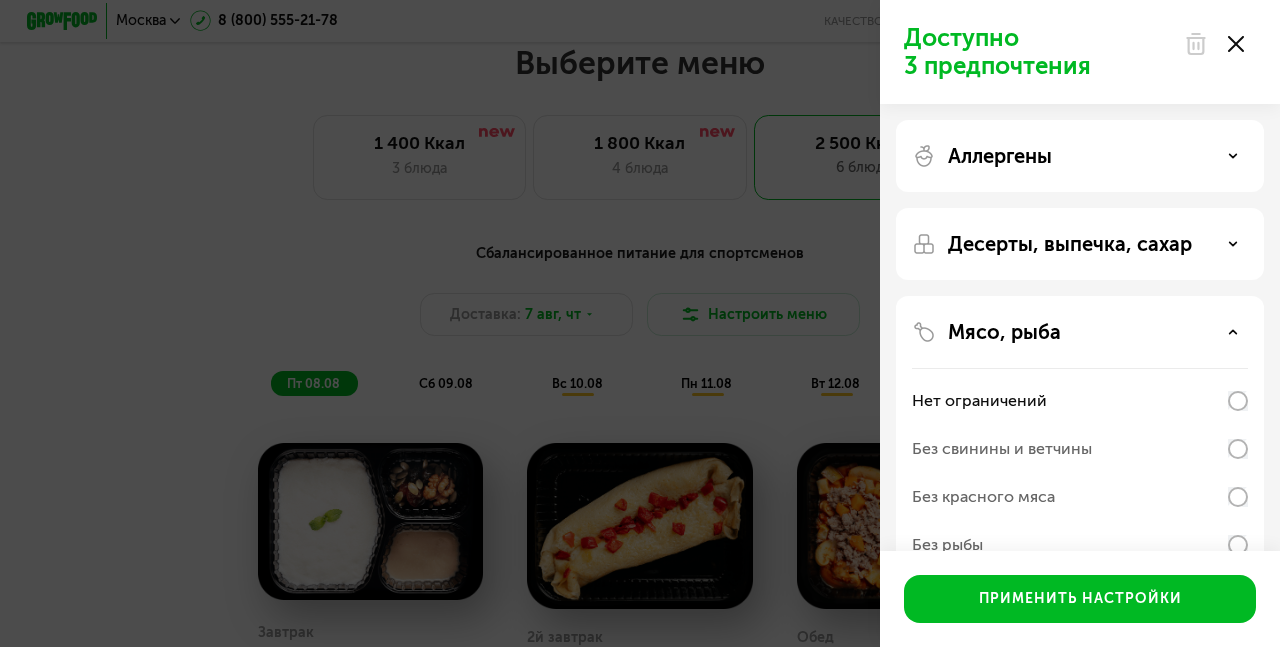 click at bounding box center [1214, 44] 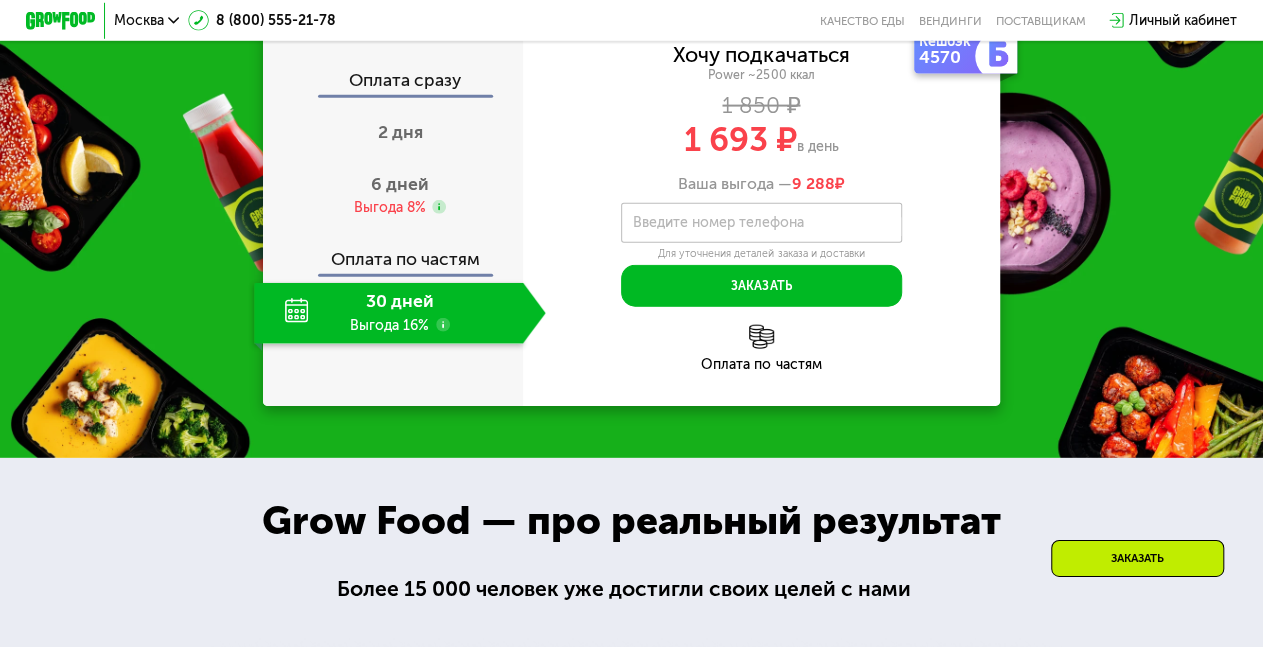 scroll, scrollTop: 2126, scrollLeft: 0, axis: vertical 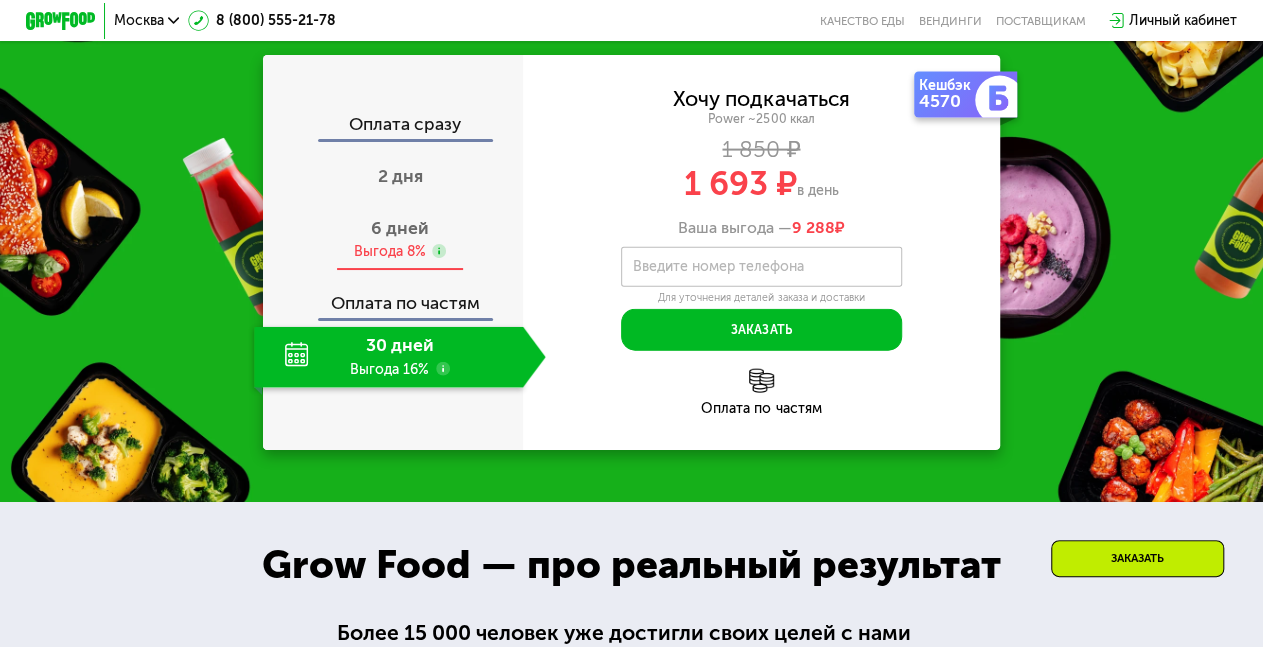 click on "Выгода 8%" at bounding box center [399, 251] 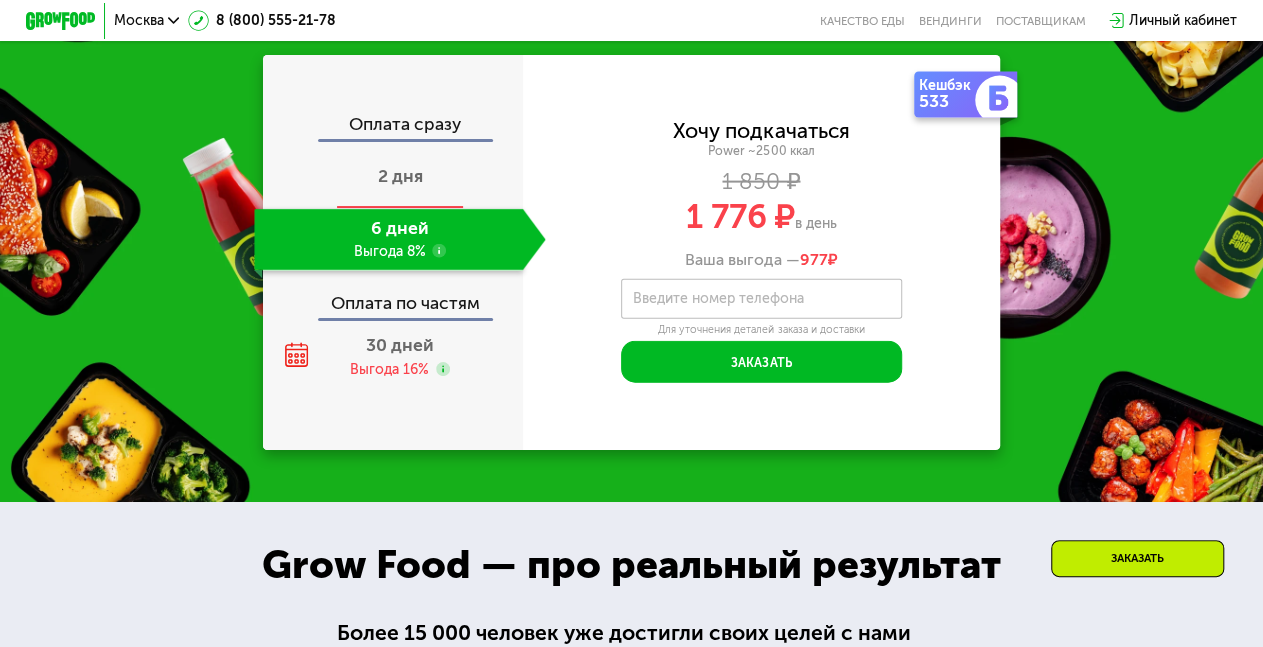 click on "2 дня" at bounding box center (399, 176) 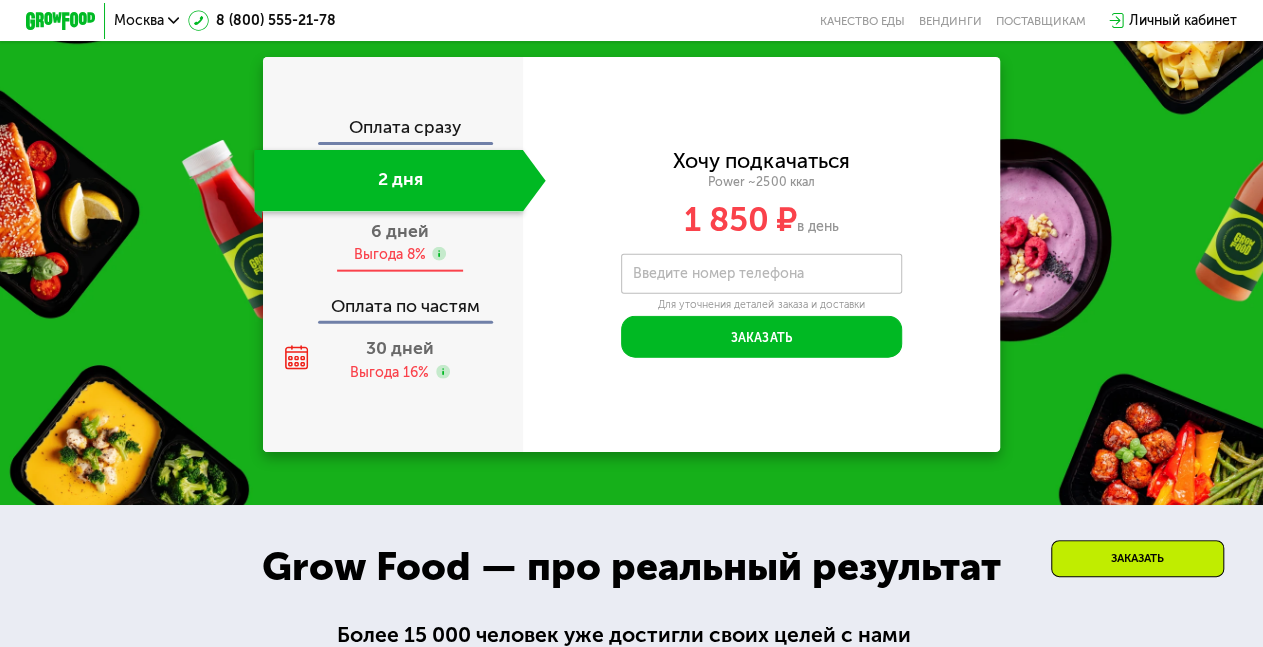 click on "6 дней" at bounding box center (400, 231) 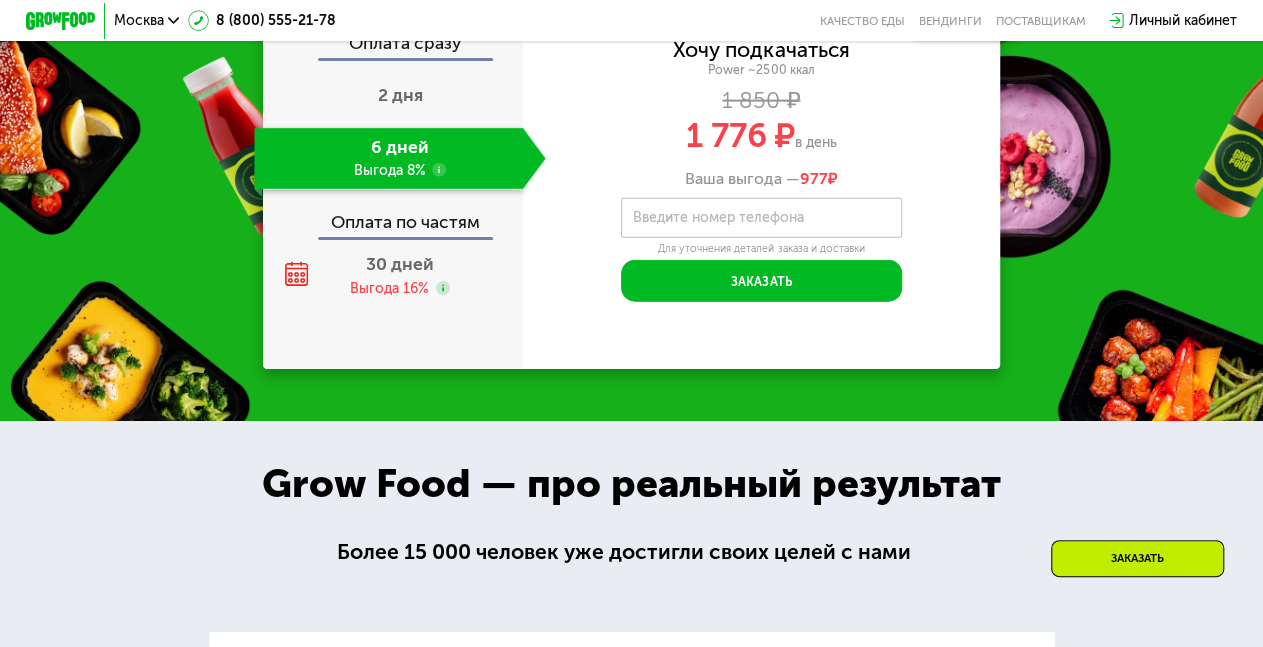 scroll, scrollTop: 2126, scrollLeft: 0, axis: vertical 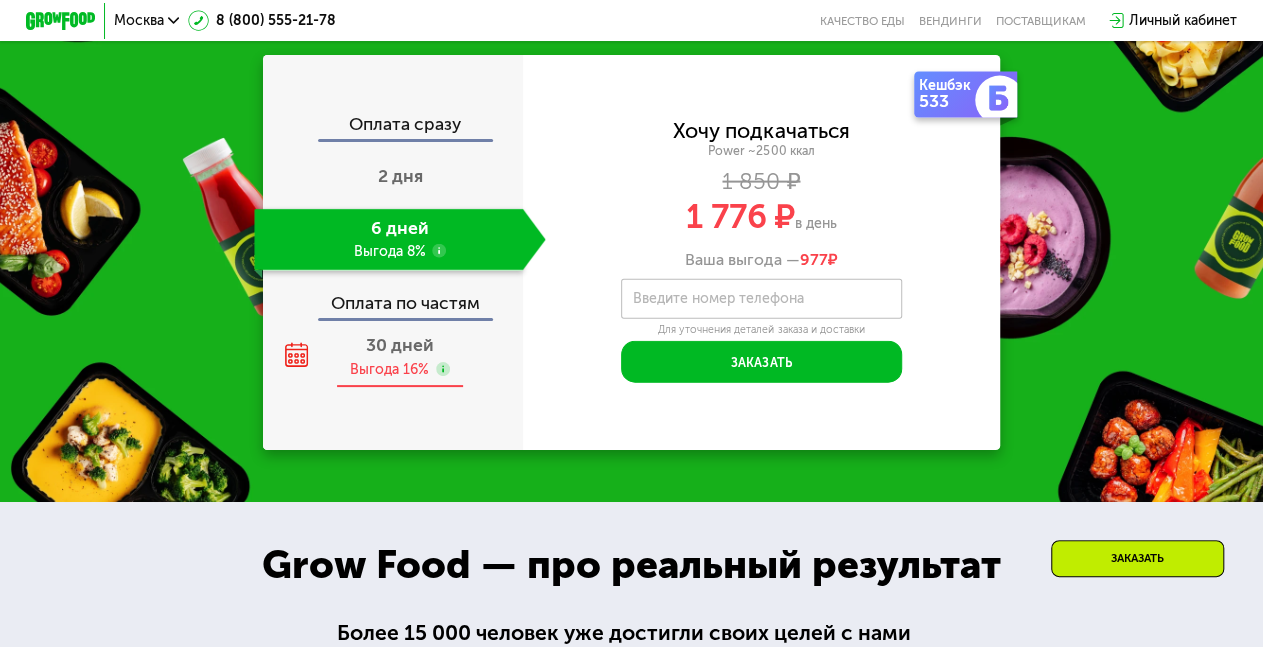 click on "Выгода 16%" at bounding box center [389, 369] 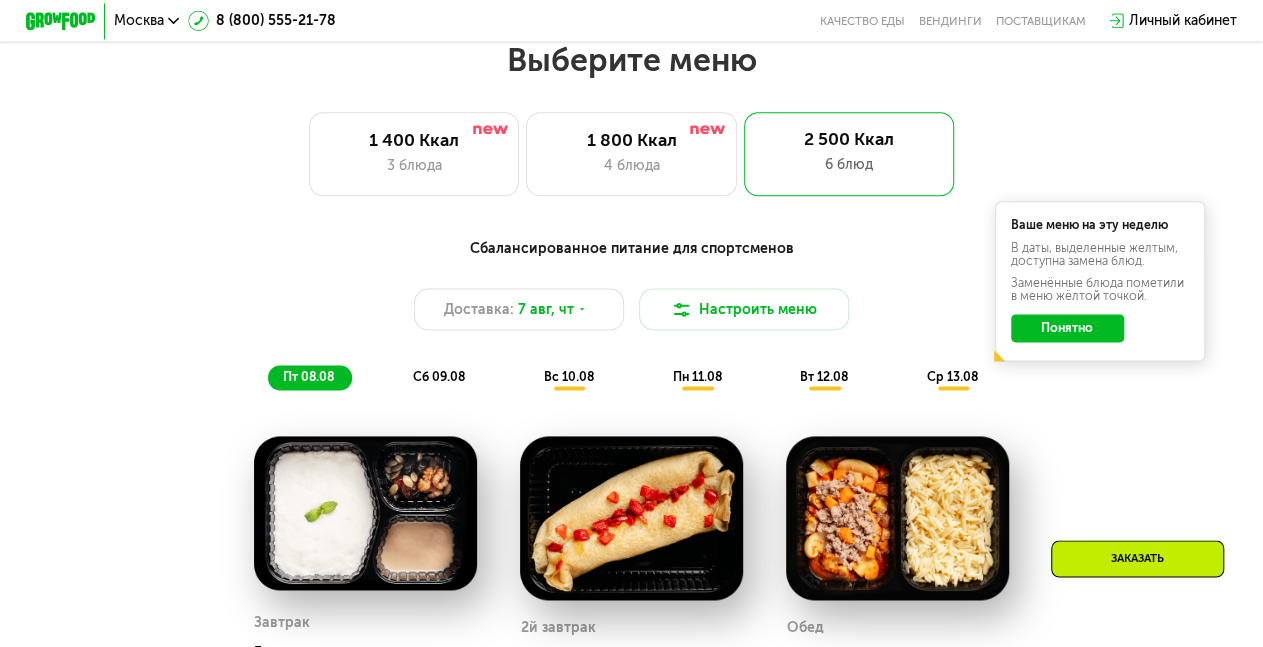 scroll, scrollTop: 670, scrollLeft: 0, axis: vertical 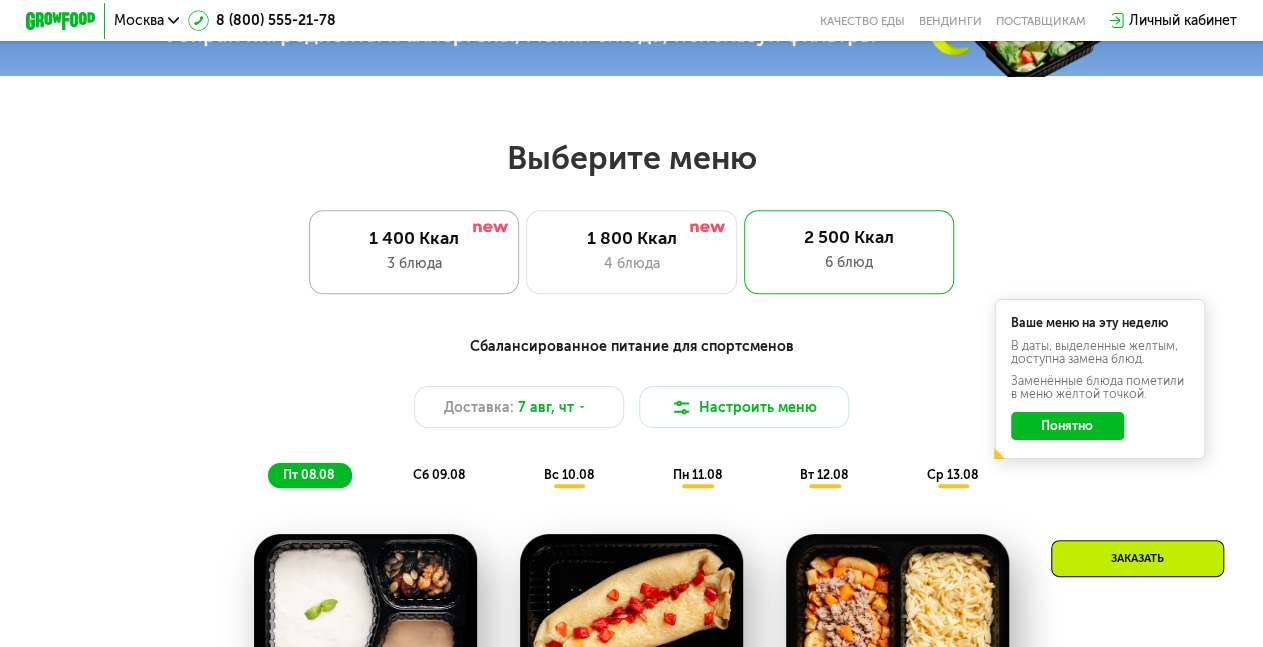 click on "1 400 Ккал" at bounding box center (413, 238) 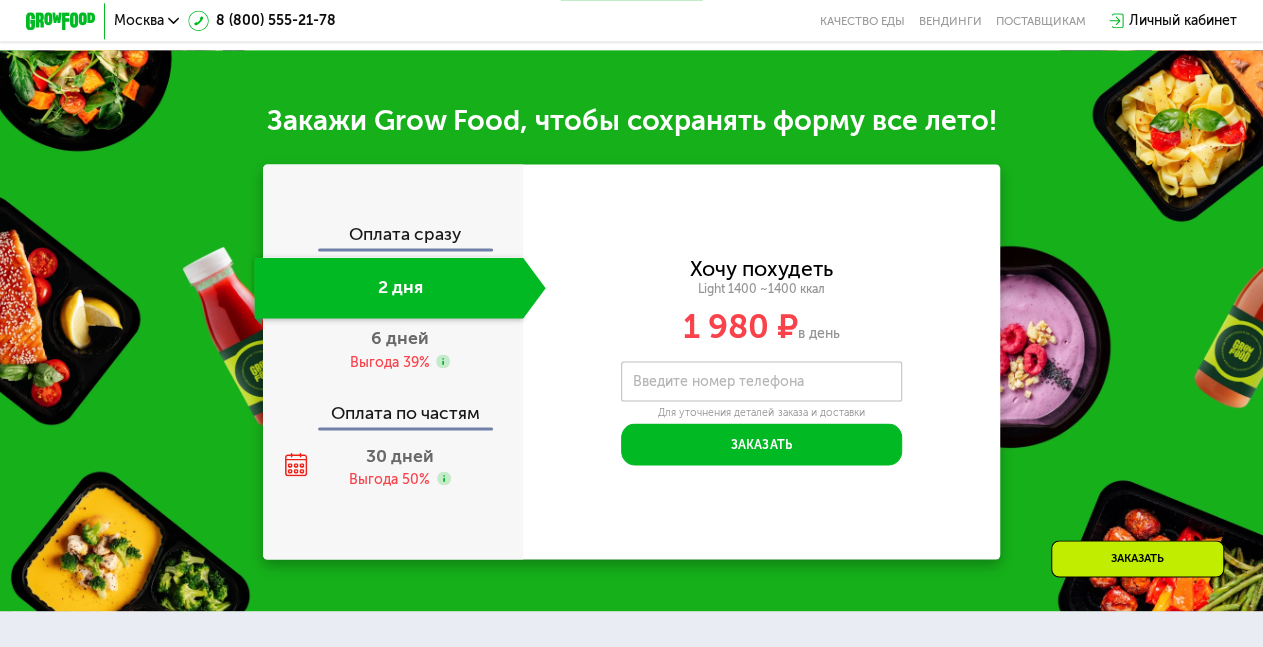 scroll, scrollTop: 1814, scrollLeft: 0, axis: vertical 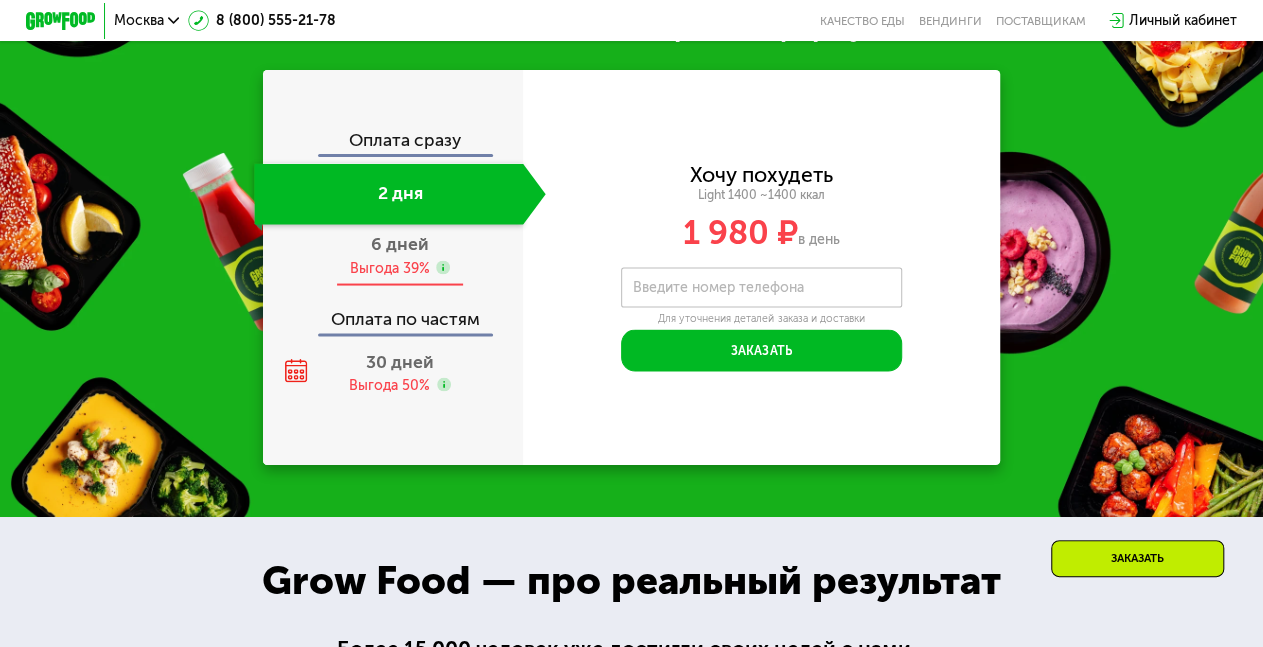 click on "Выгода 39%" at bounding box center [389, 267] 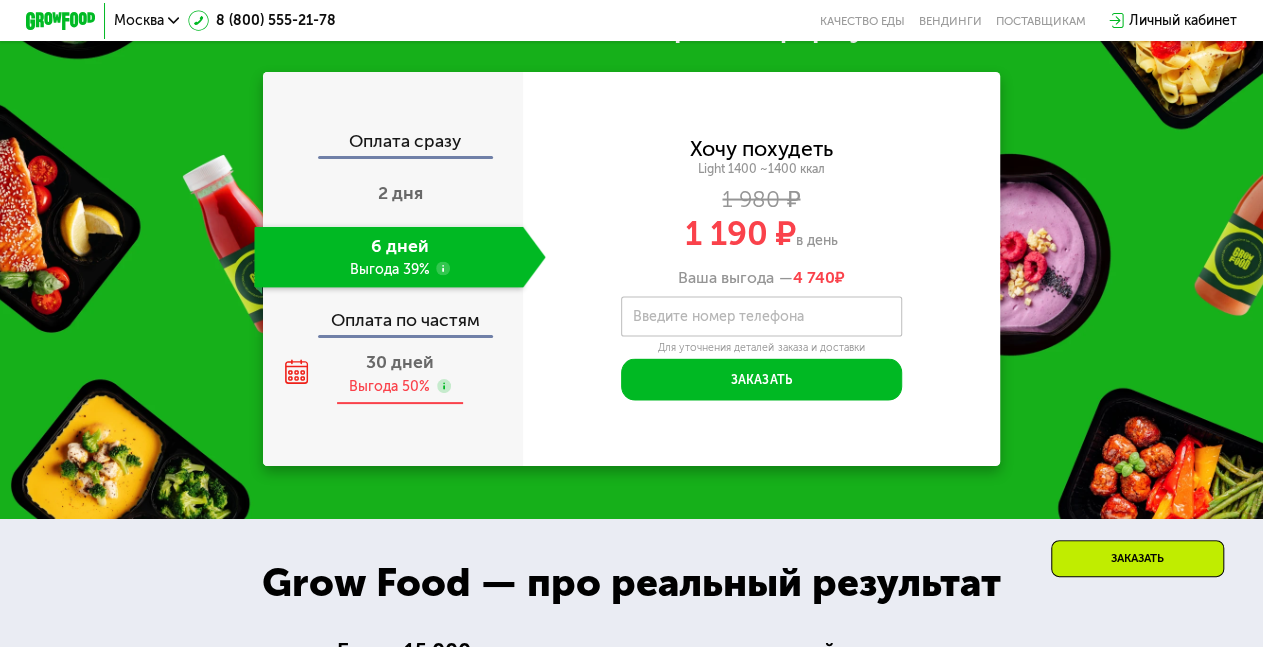 scroll, scrollTop: 1814, scrollLeft: 0, axis: vertical 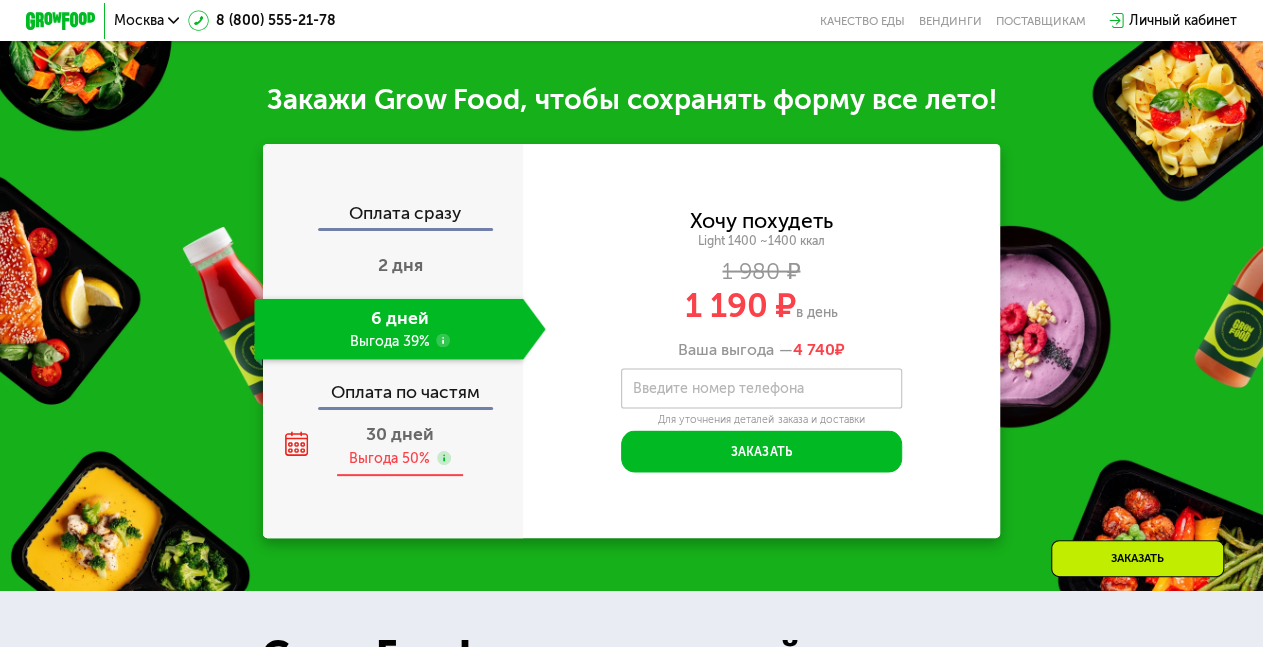 click on "Выгода 50%" at bounding box center (389, 458) 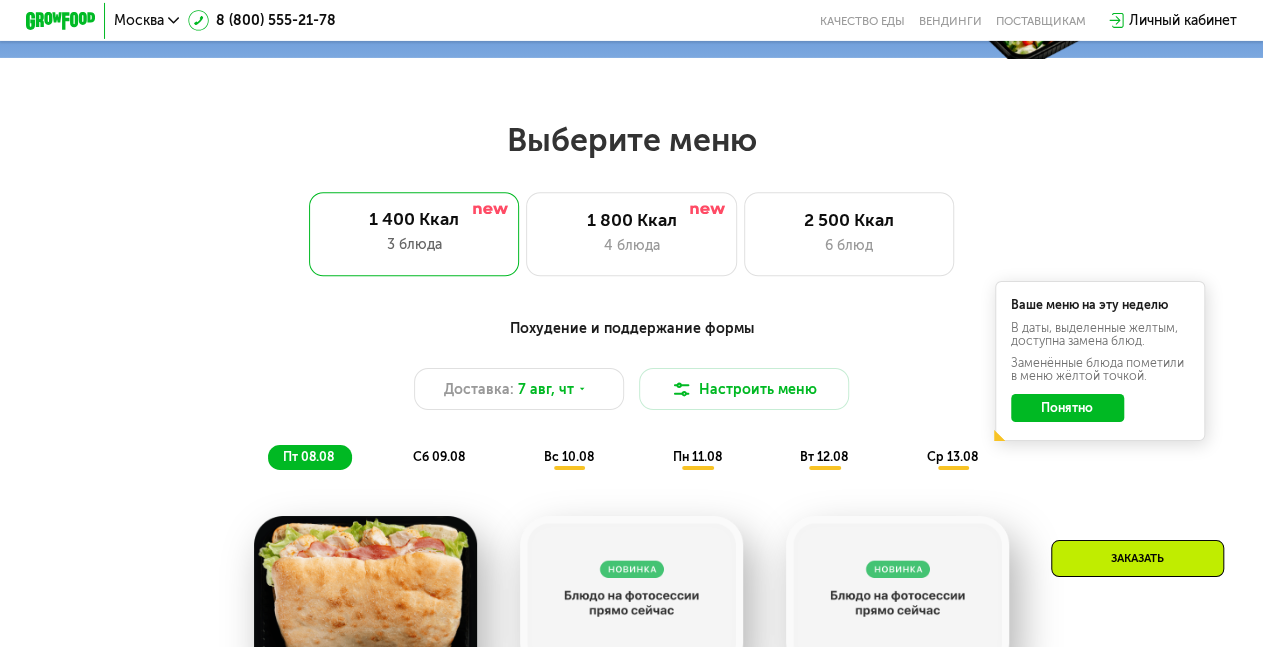 scroll, scrollTop: 774, scrollLeft: 0, axis: vertical 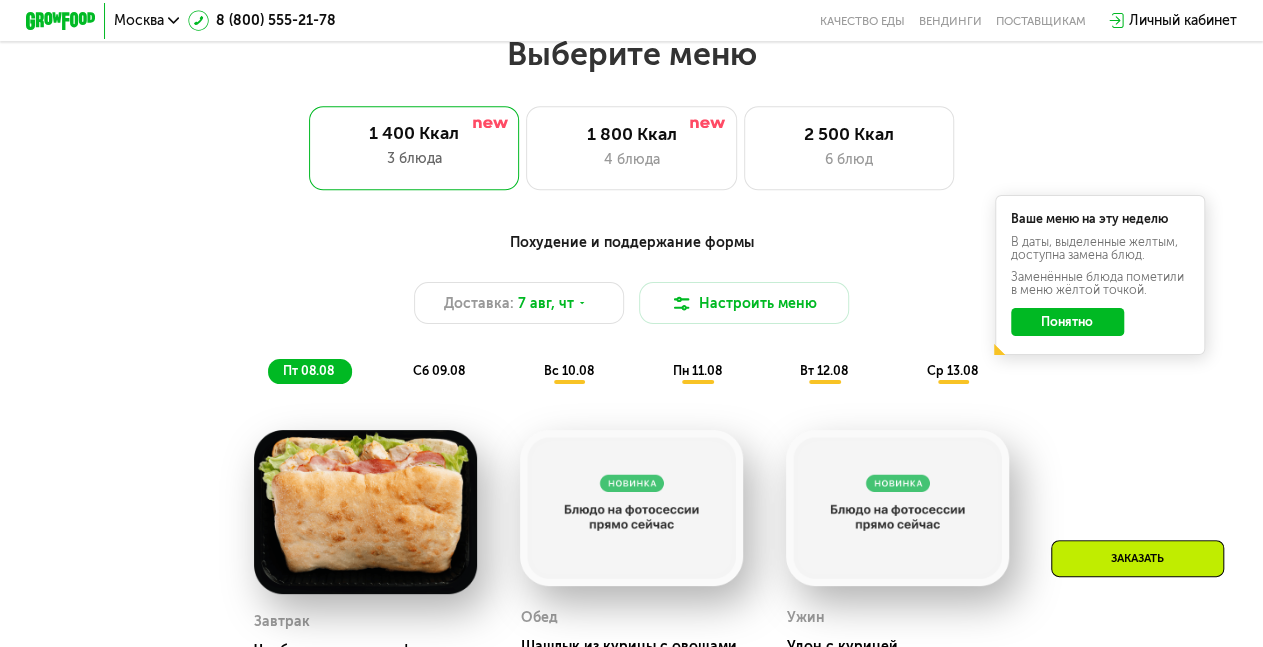 click on "сб 09.08" at bounding box center (439, 370) 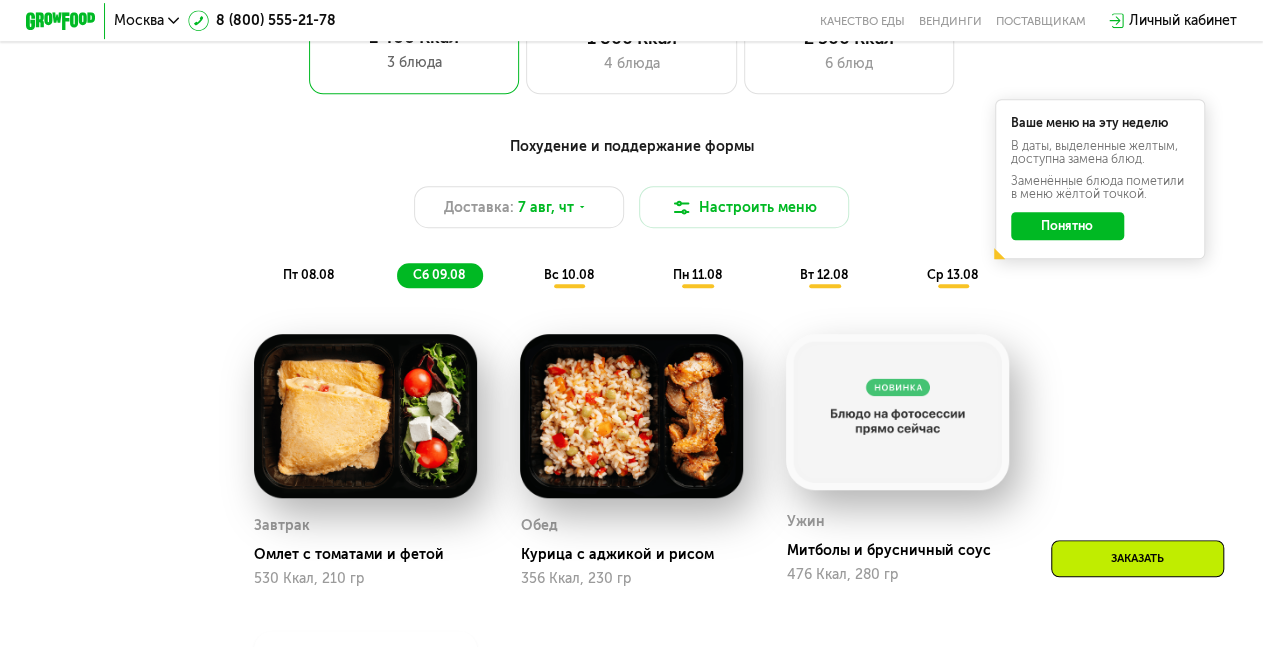 scroll, scrollTop: 982, scrollLeft: 0, axis: vertical 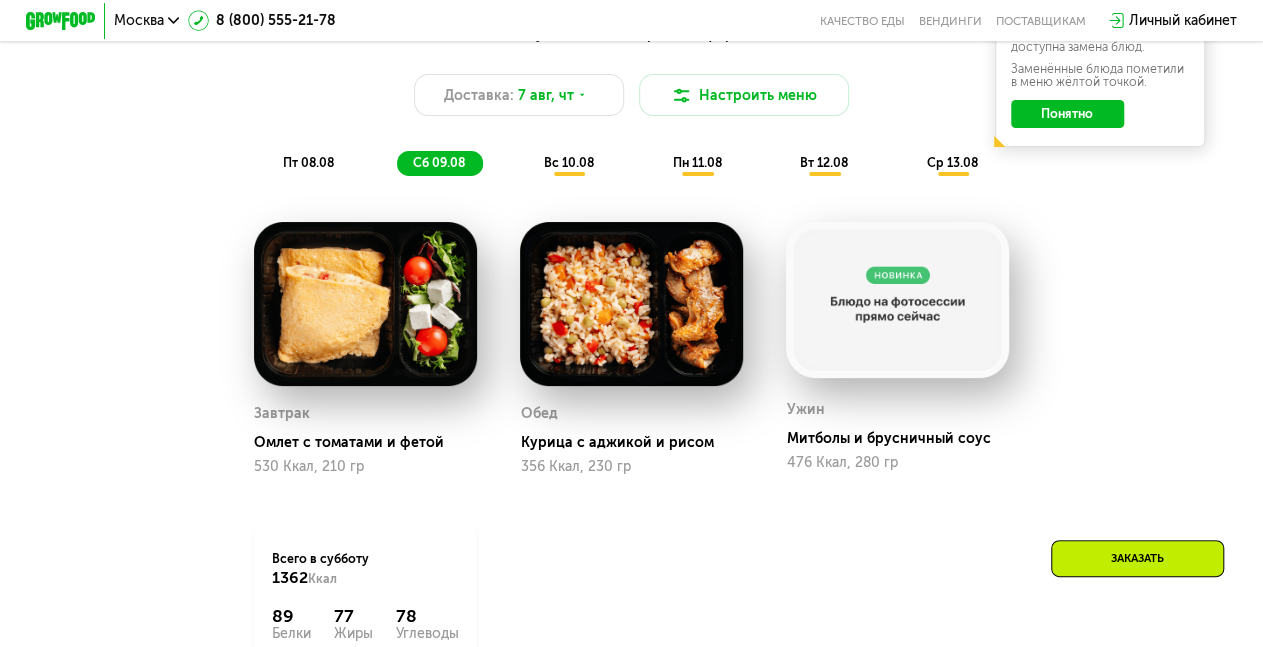 click on "вс 10.08" at bounding box center [569, 162] 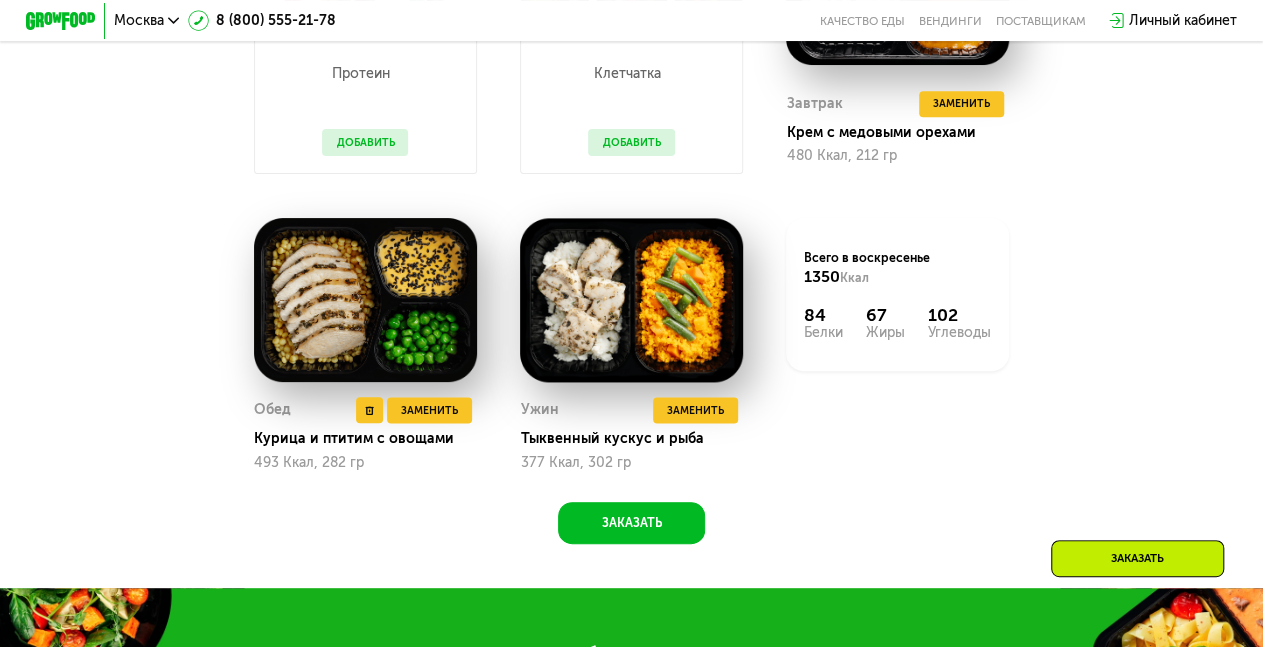 scroll, scrollTop: 1294, scrollLeft: 0, axis: vertical 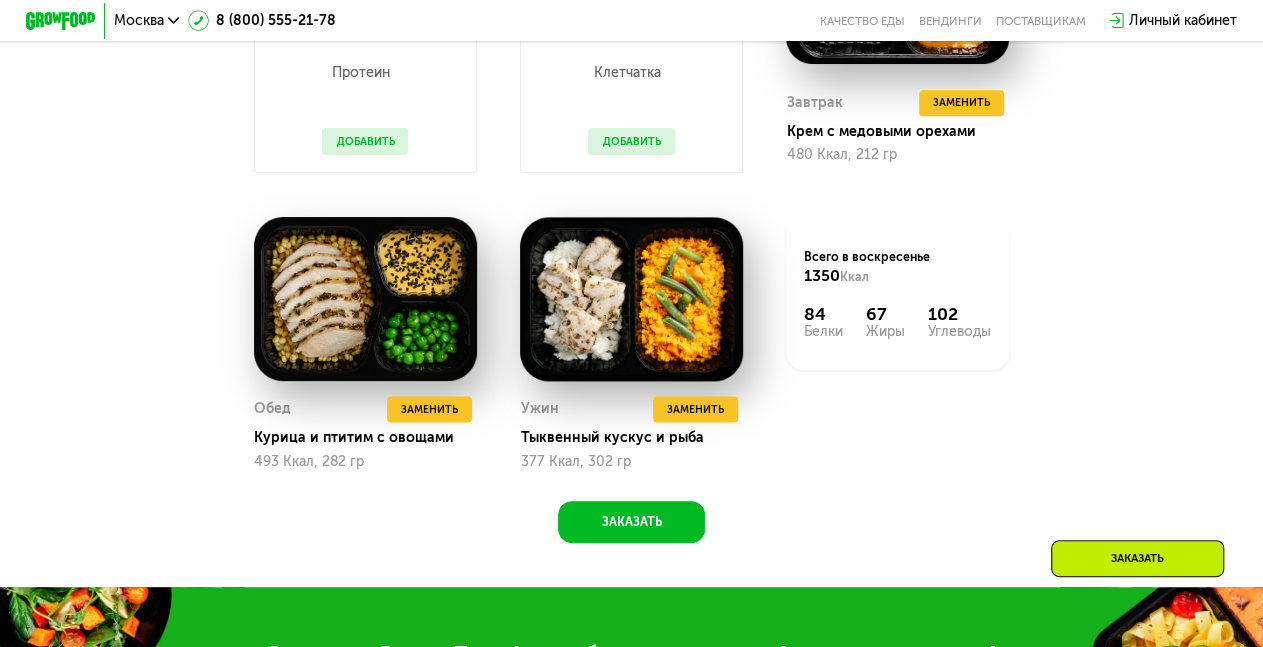 click on "Добавить" at bounding box center (365, 141) 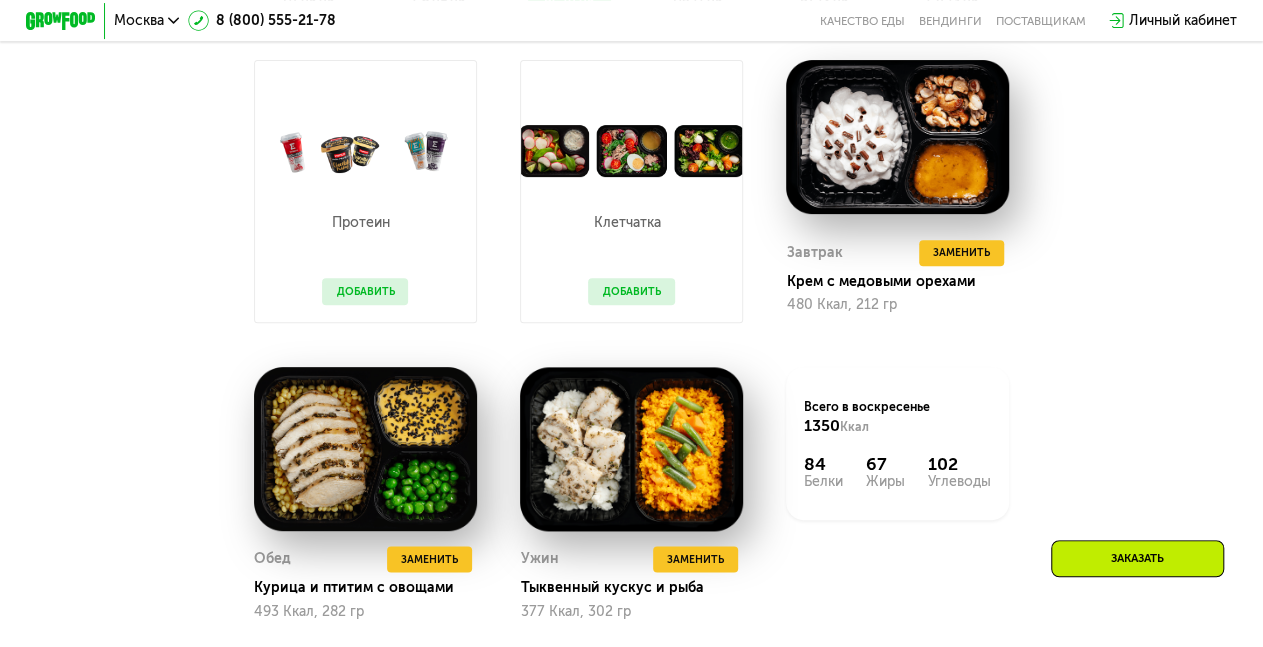 scroll, scrollTop: 1086, scrollLeft: 0, axis: vertical 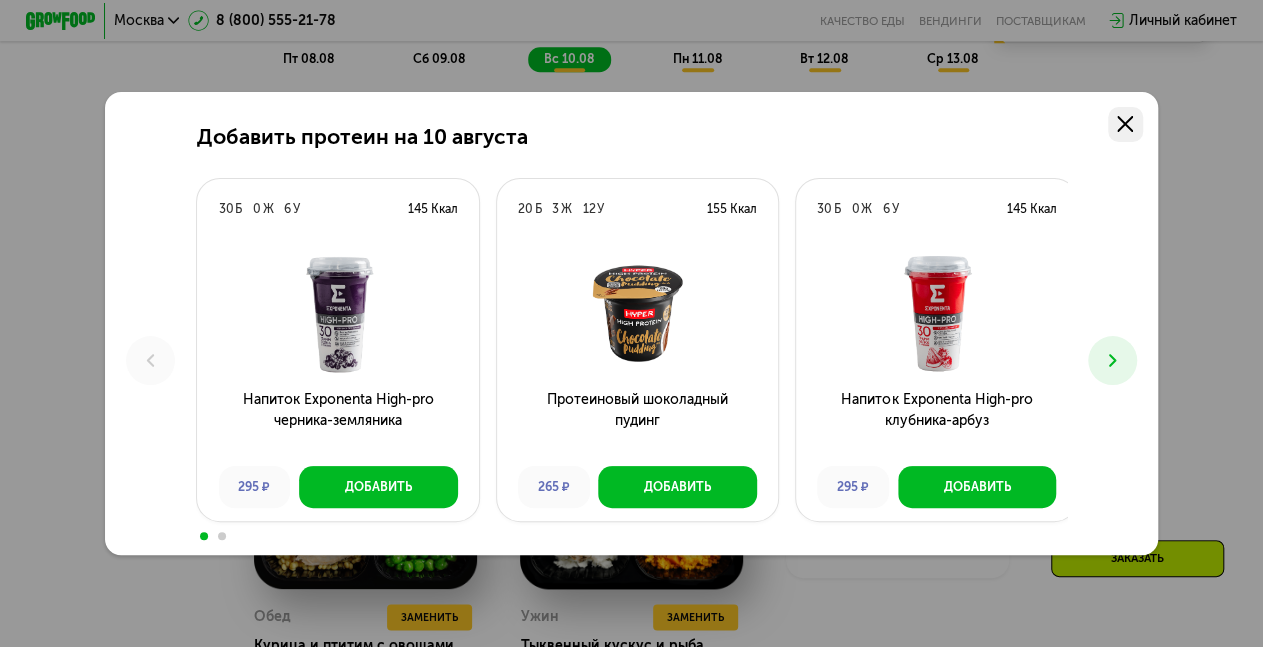 click at bounding box center (1125, 124) 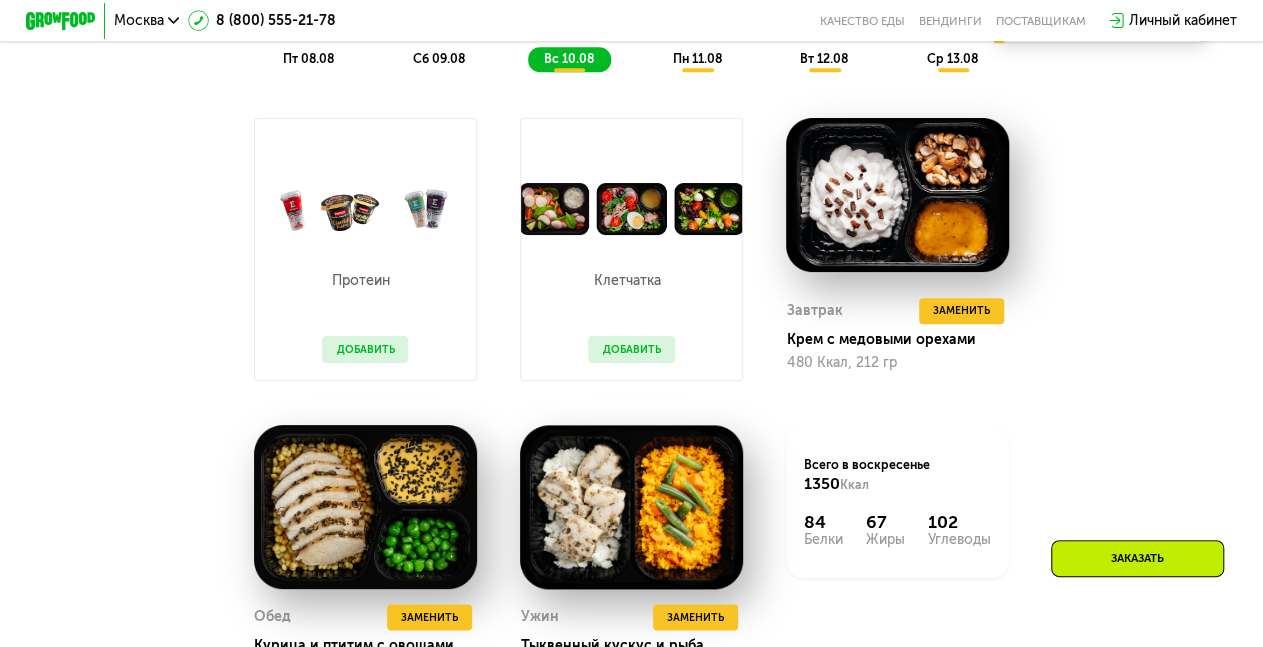 scroll, scrollTop: 1190, scrollLeft: 0, axis: vertical 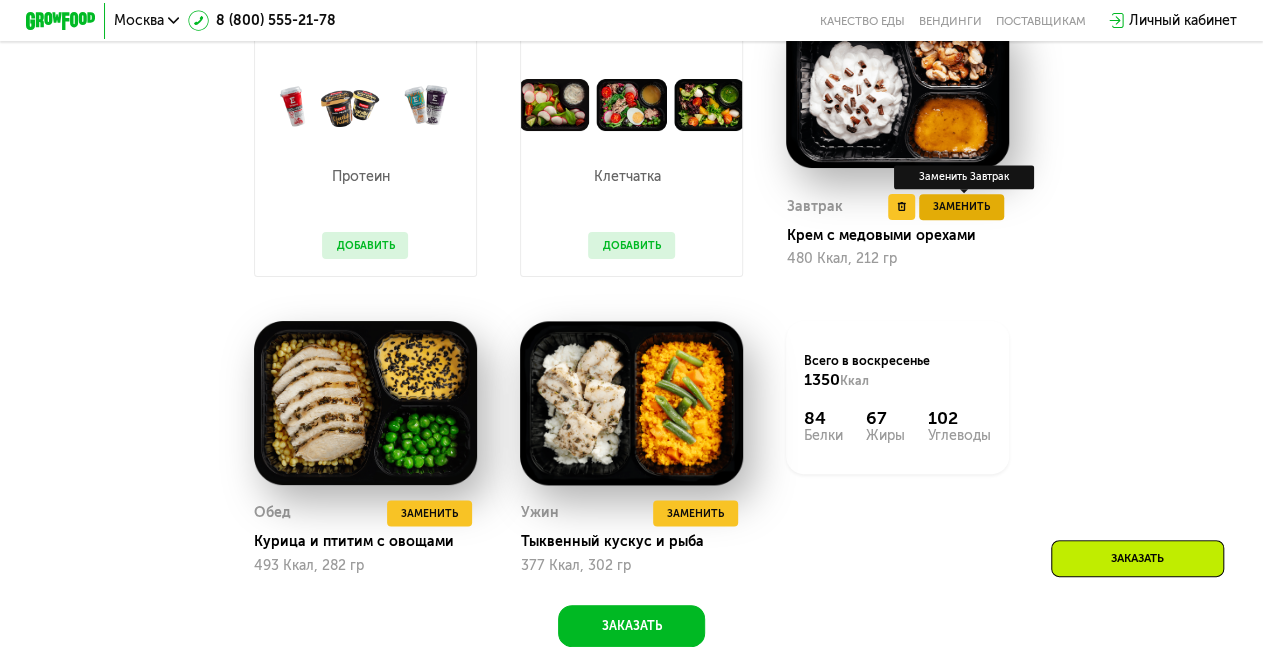 click on "Заменить" at bounding box center [961, 207] 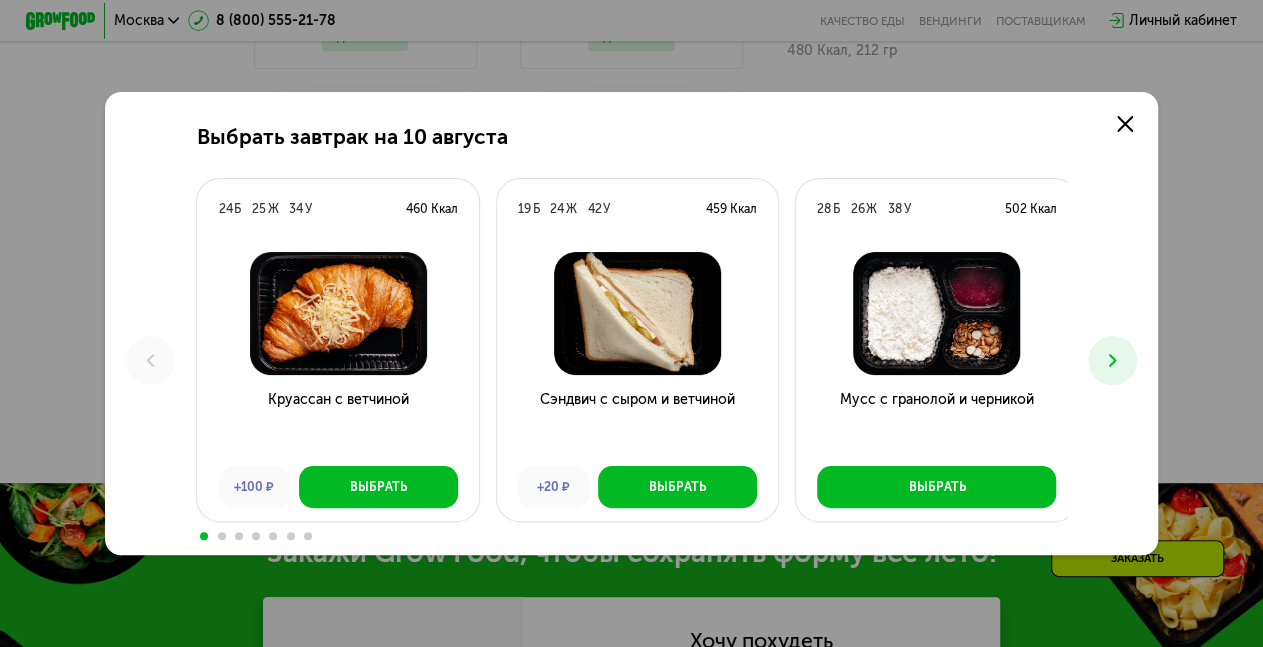 scroll, scrollTop: 1086, scrollLeft: 0, axis: vertical 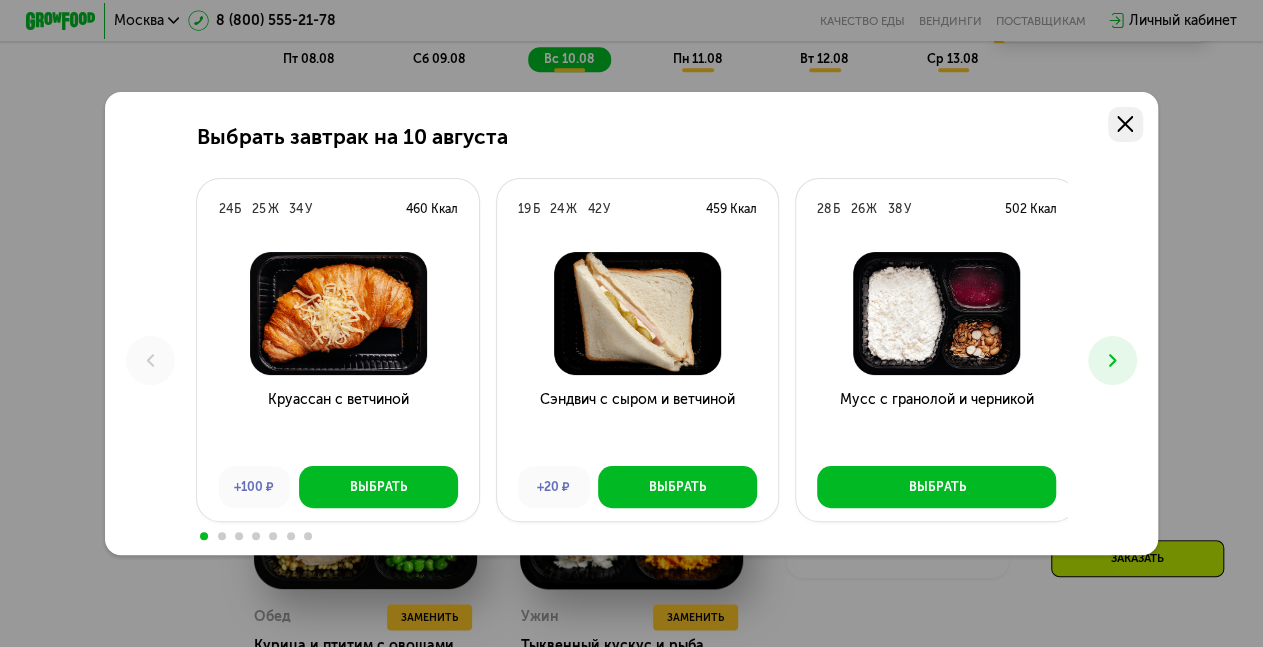 click 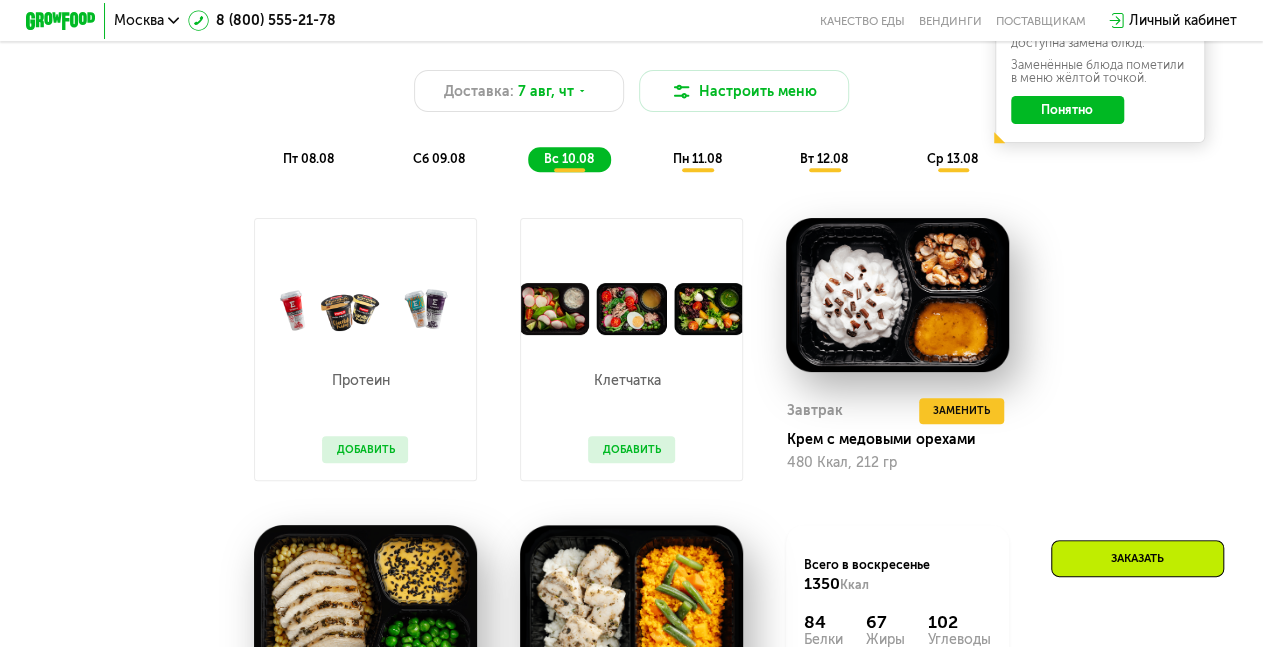 scroll, scrollTop: 878, scrollLeft: 0, axis: vertical 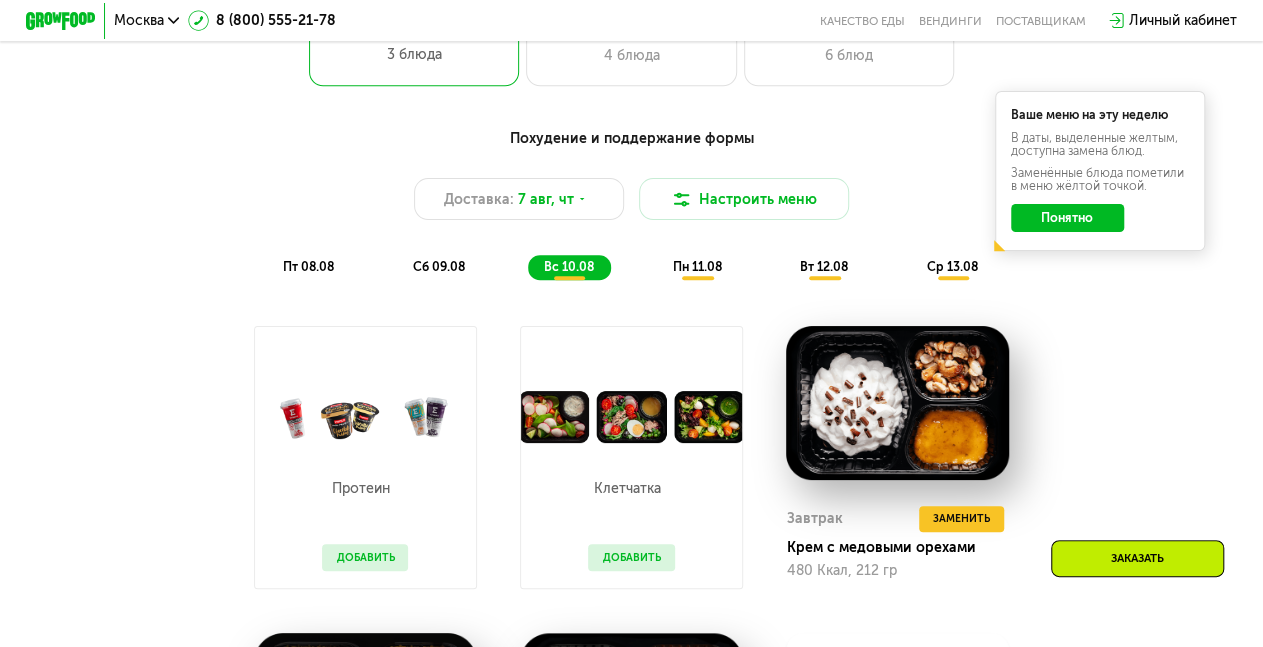 click on "пн 11.08" at bounding box center (696, 266) 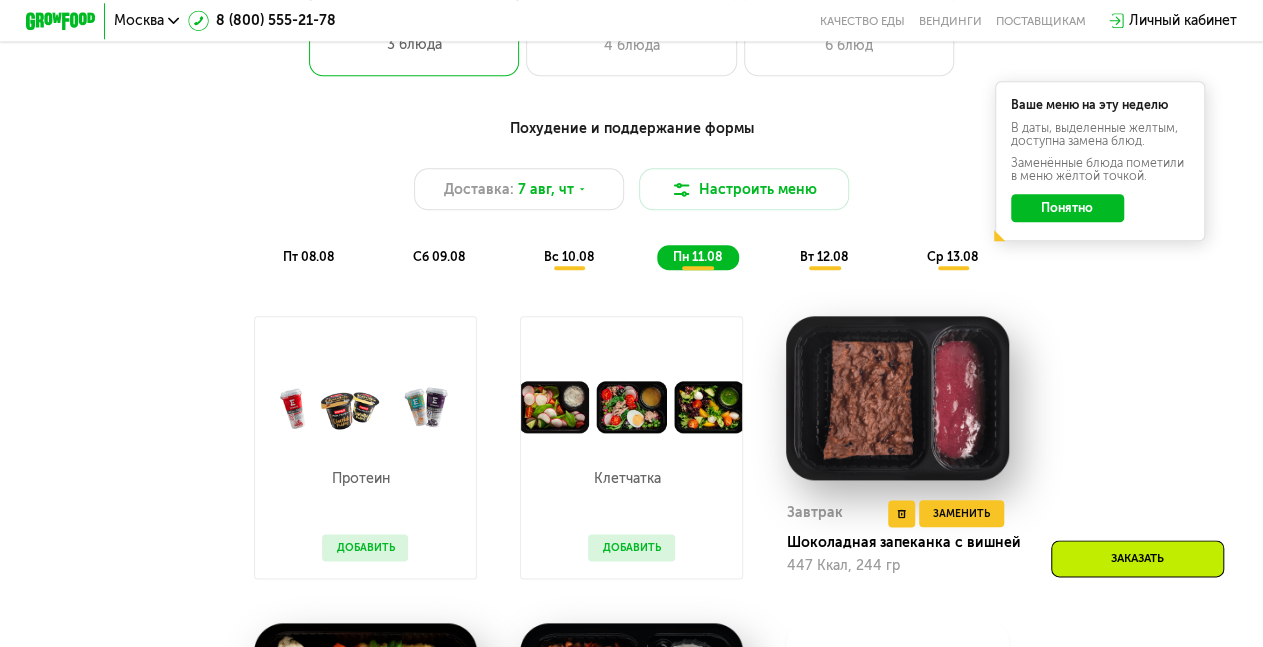 scroll, scrollTop: 982, scrollLeft: 0, axis: vertical 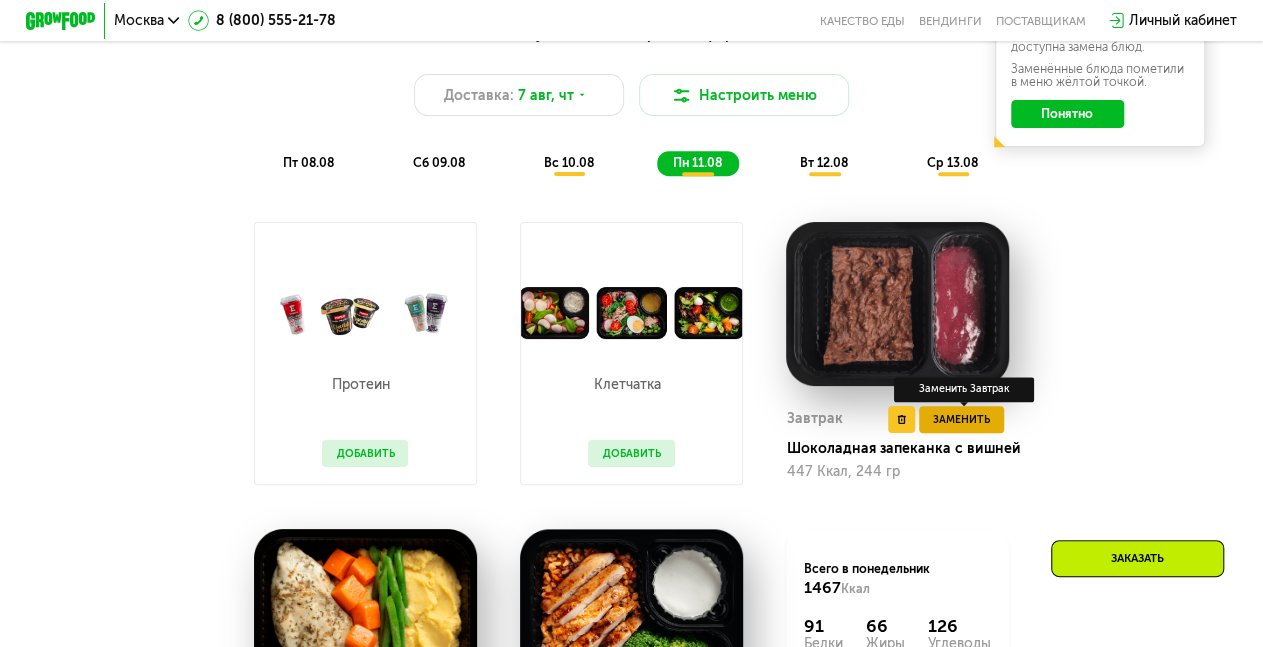 click on "Заменить" at bounding box center (961, 420) 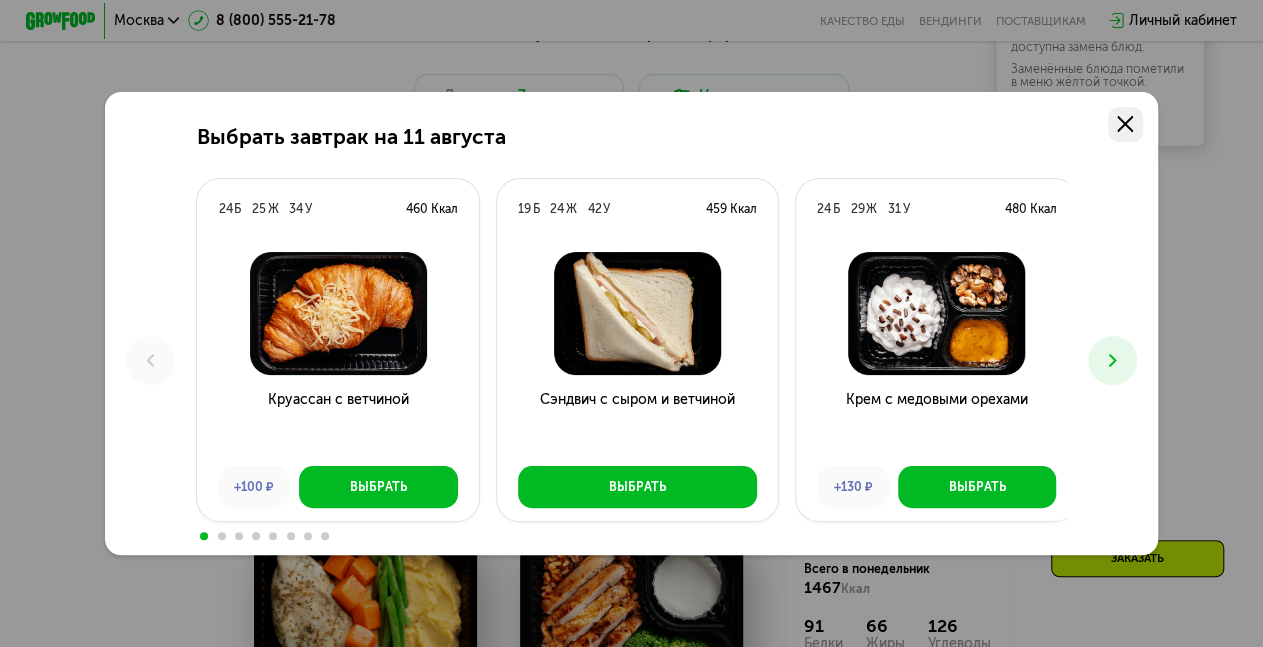click at bounding box center (1125, 124) 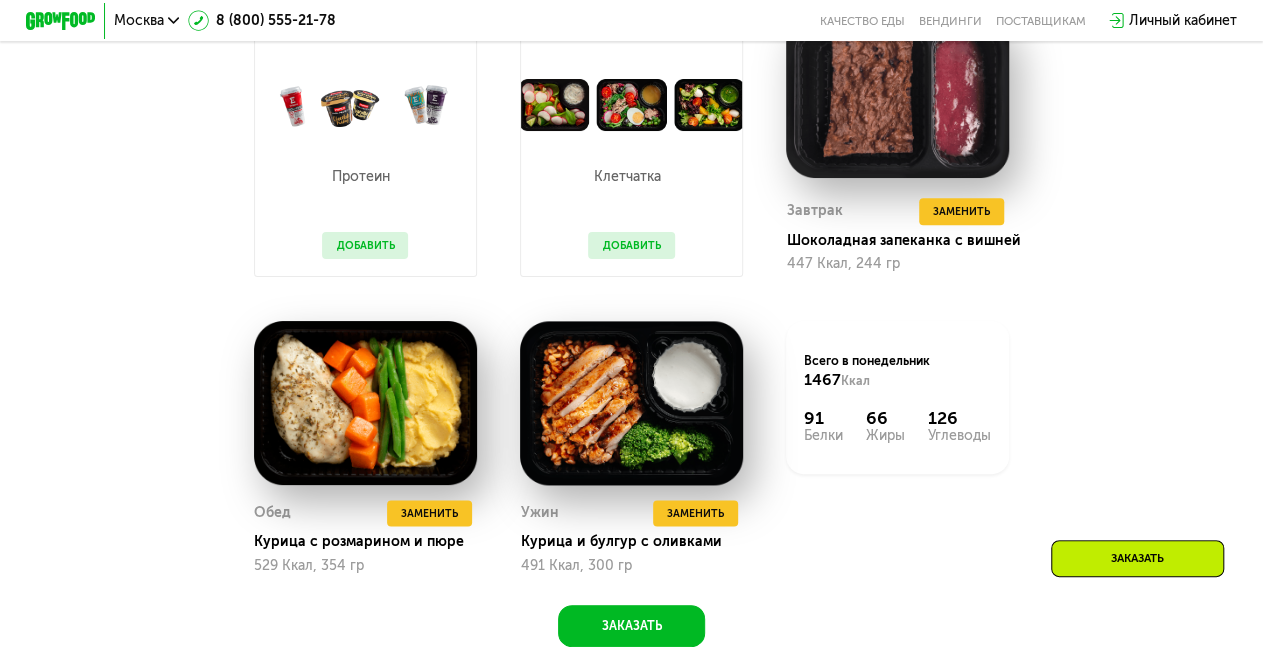 scroll, scrollTop: 670, scrollLeft: 0, axis: vertical 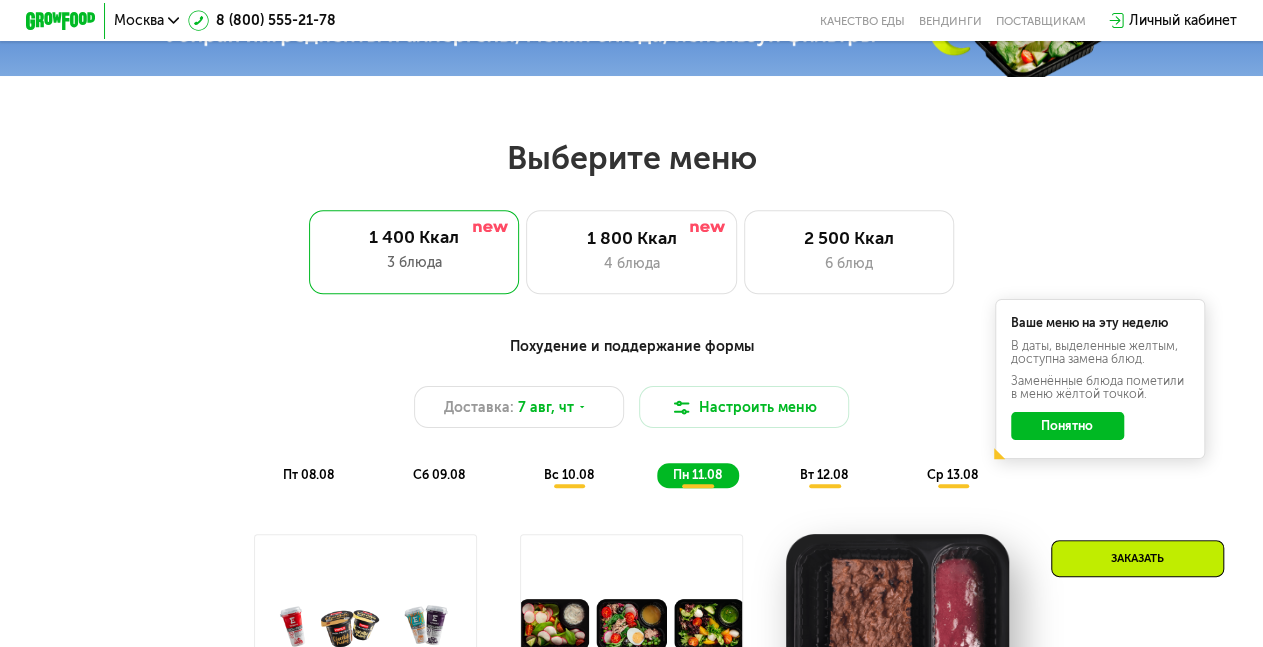 click on "вт 12.08" at bounding box center [824, 474] 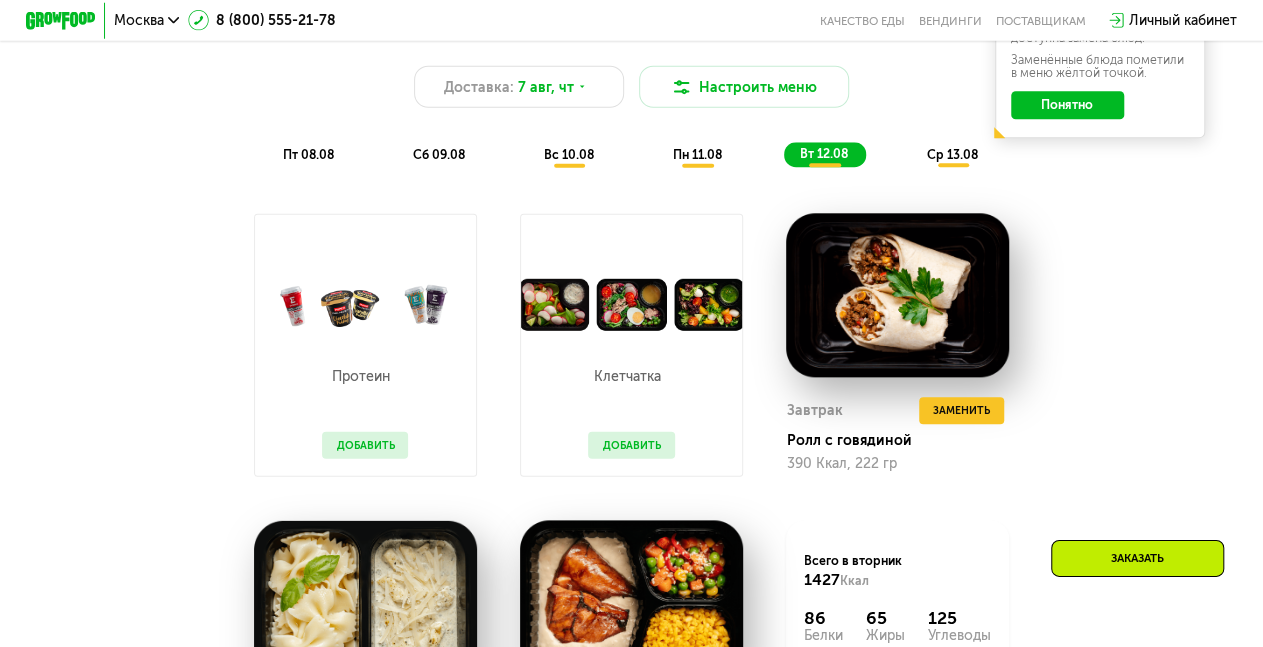 scroll, scrollTop: 878, scrollLeft: 0, axis: vertical 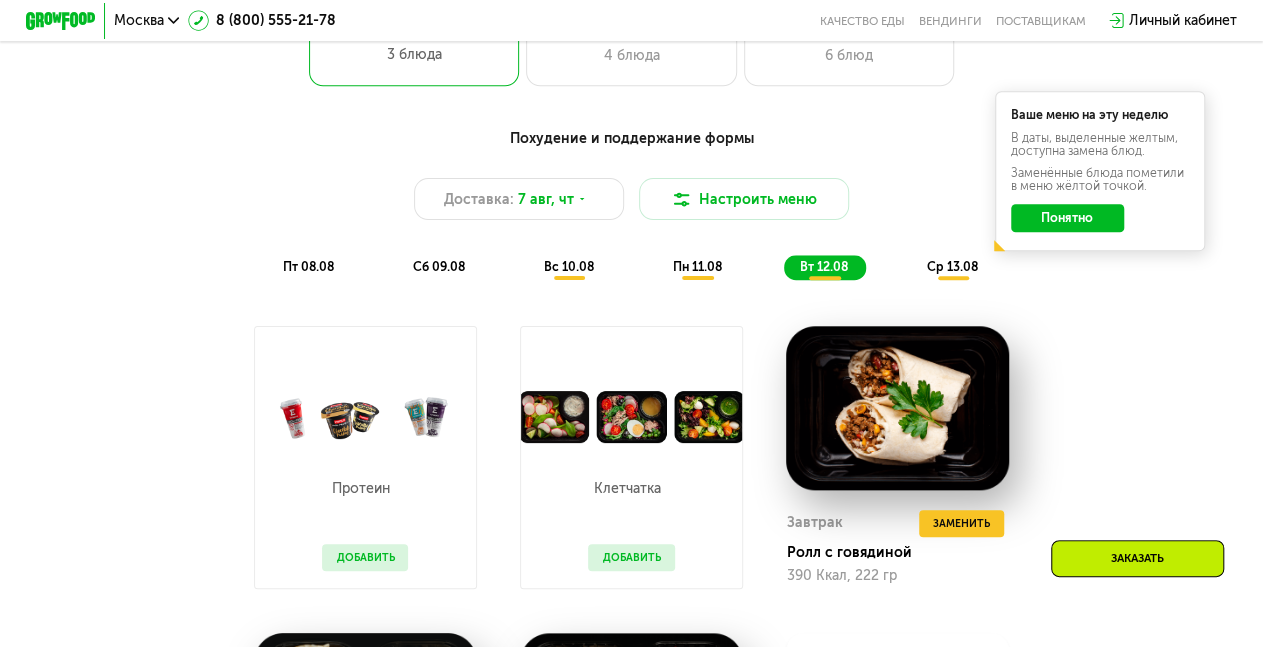 click on "ср 13.08" at bounding box center (952, 266) 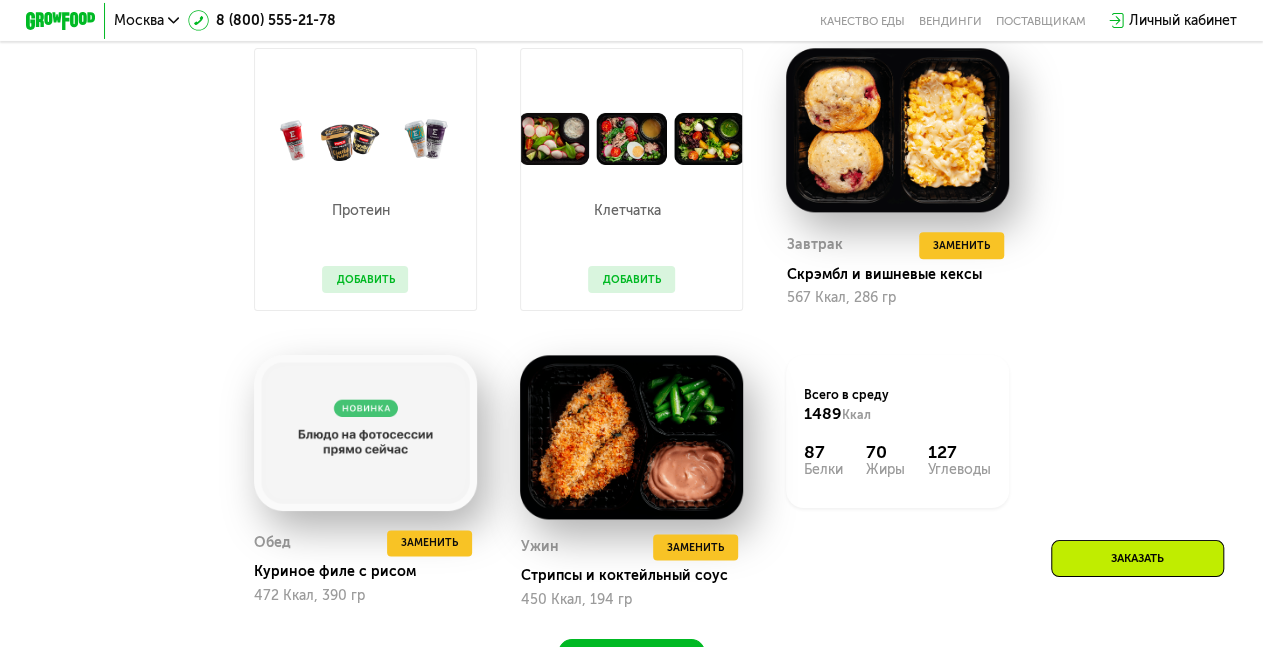 scroll, scrollTop: 982, scrollLeft: 0, axis: vertical 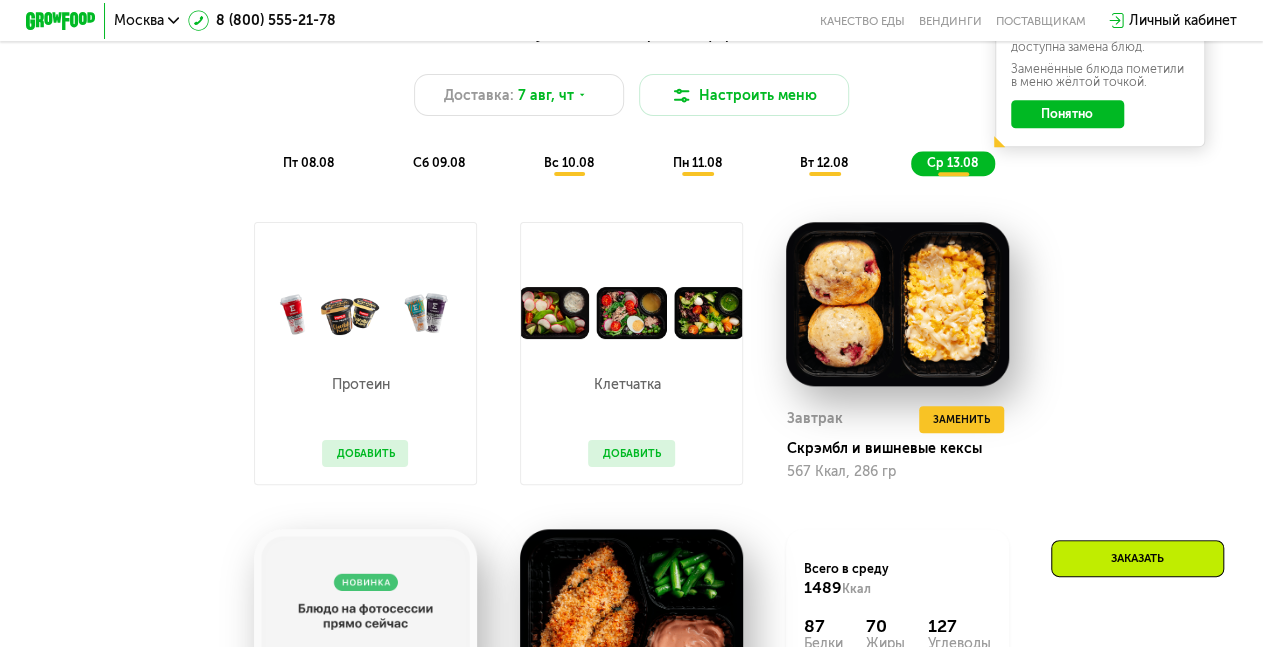 click on "пт 08.08" at bounding box center (308, 162) 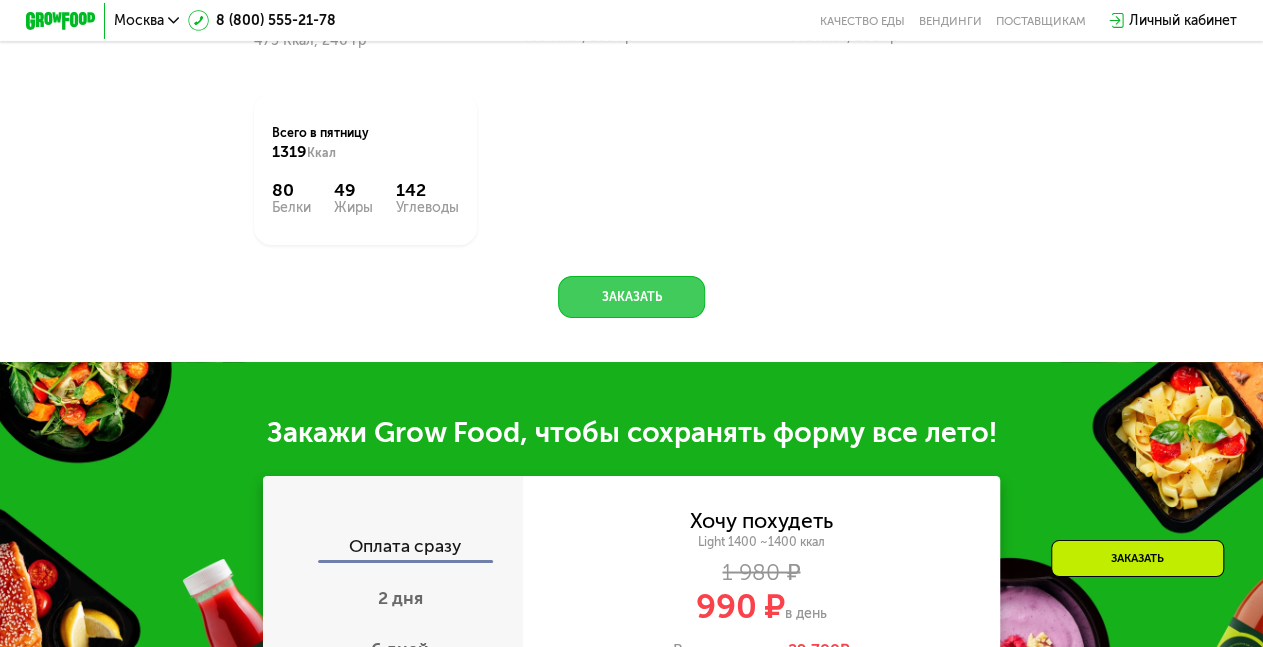 scroll, scrollTop: 1814, scrollLeft: 0, axis: vertical 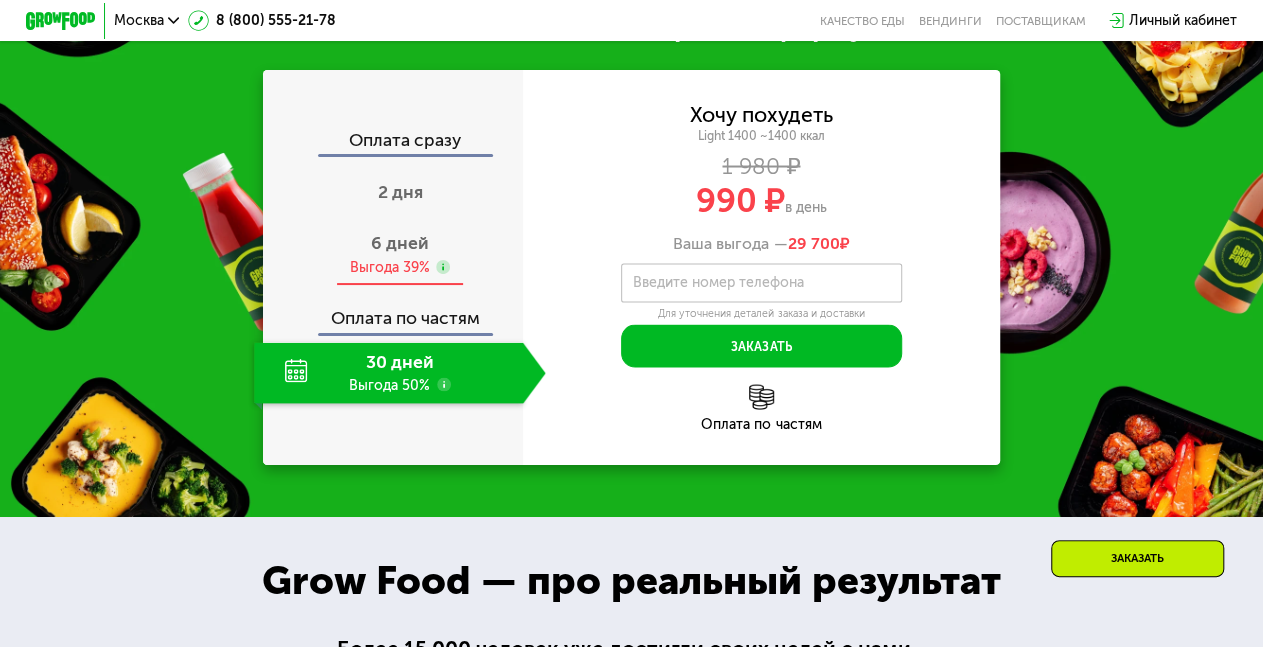 click on "Выгода 39%" at bounding box center [389, 267] 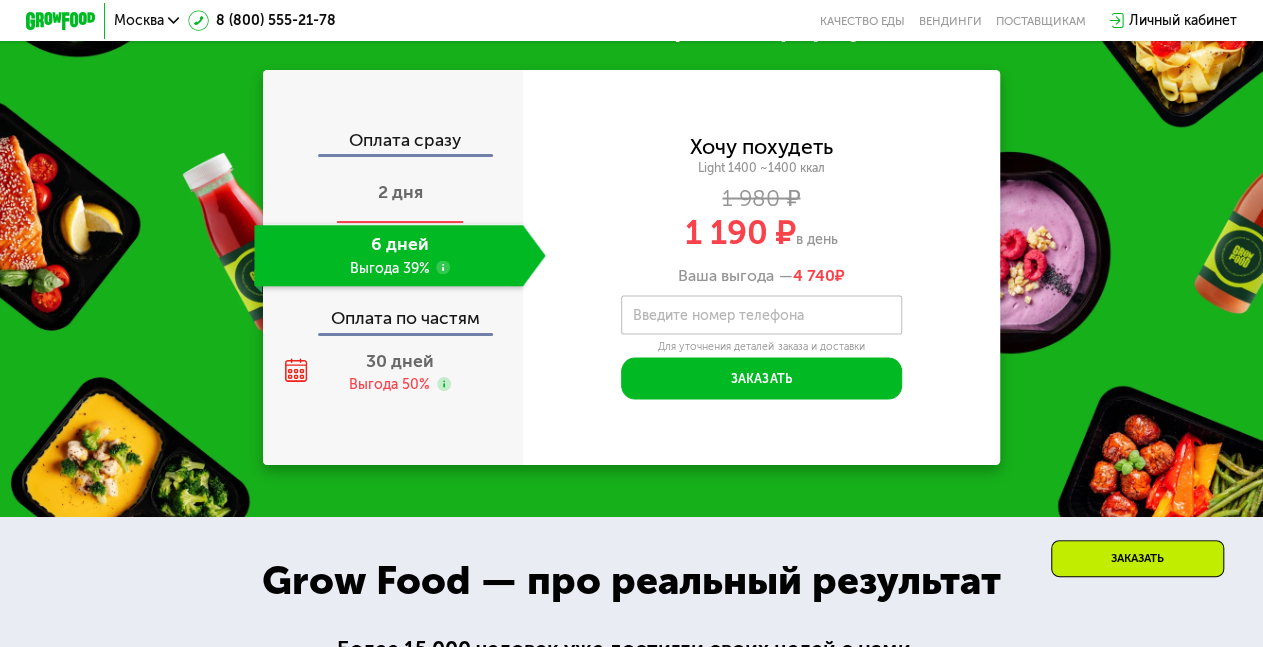 click on "2 дня" at bounding box center (399, 192) 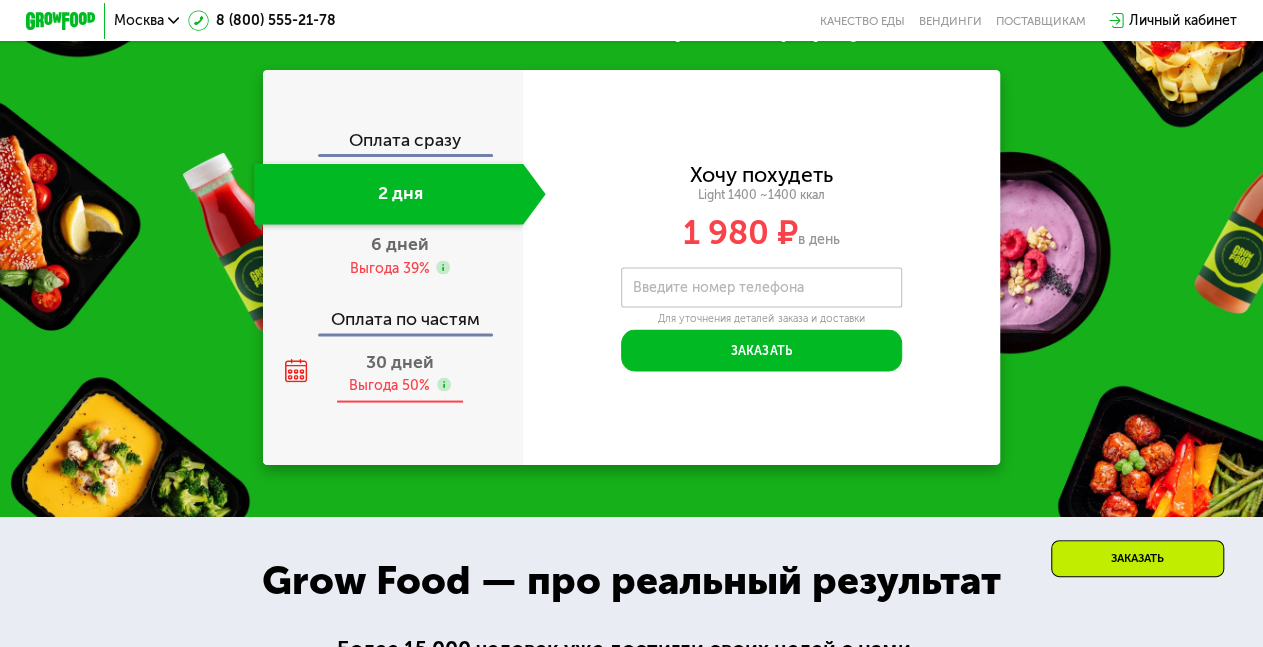 click on "Выгода 50%" at bounding box center (389, 384) 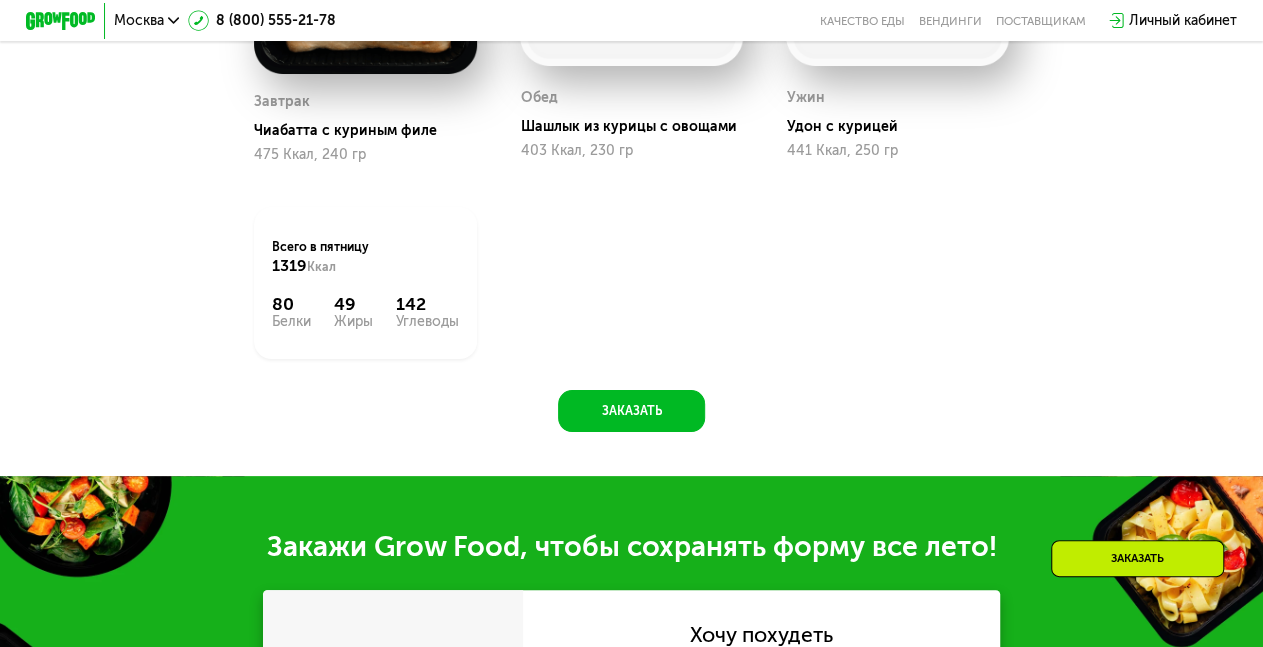 scroll, scrollTop: 670, scrollLeft: 0, axis: vertical 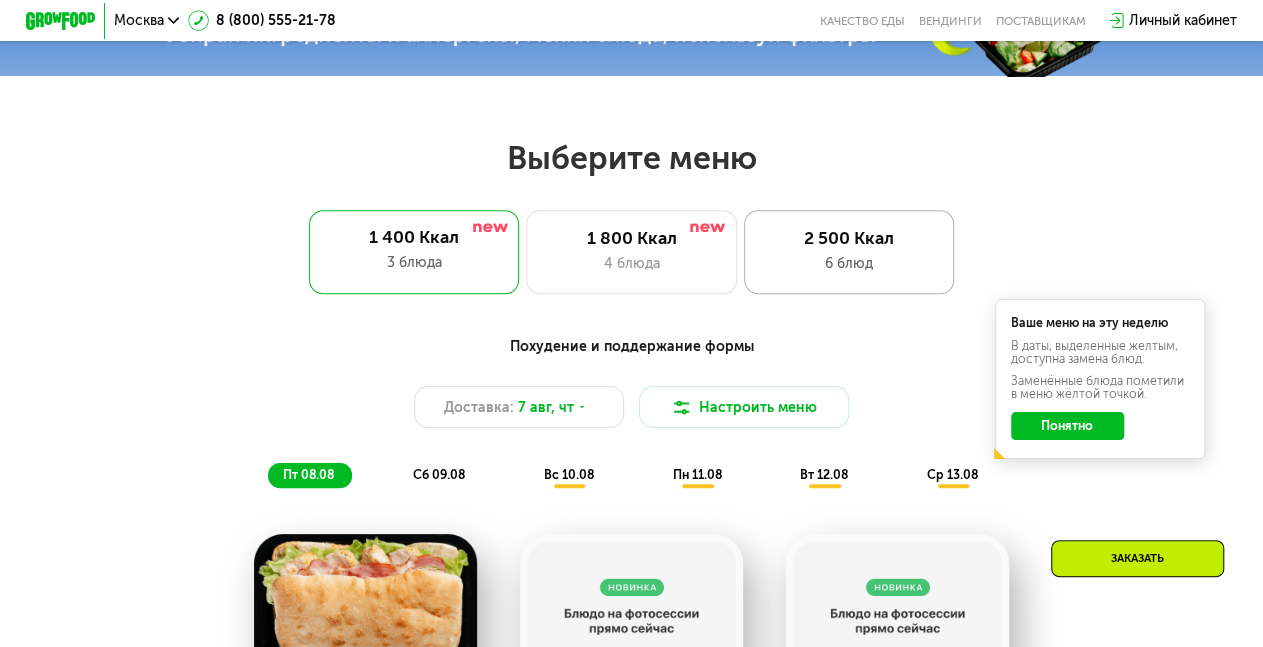 click on "6 блюд" at bounding box center (848, 263) 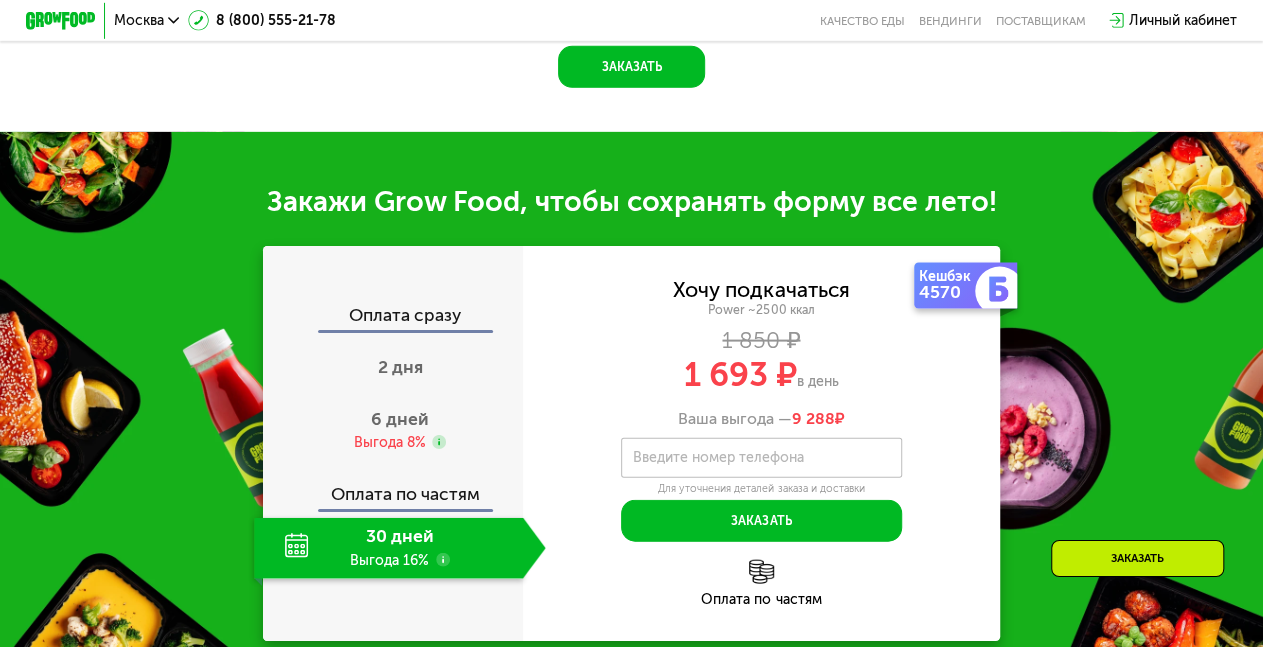 scroll, scrollTop: 2126, scrollLeft: 0, axis: vertical 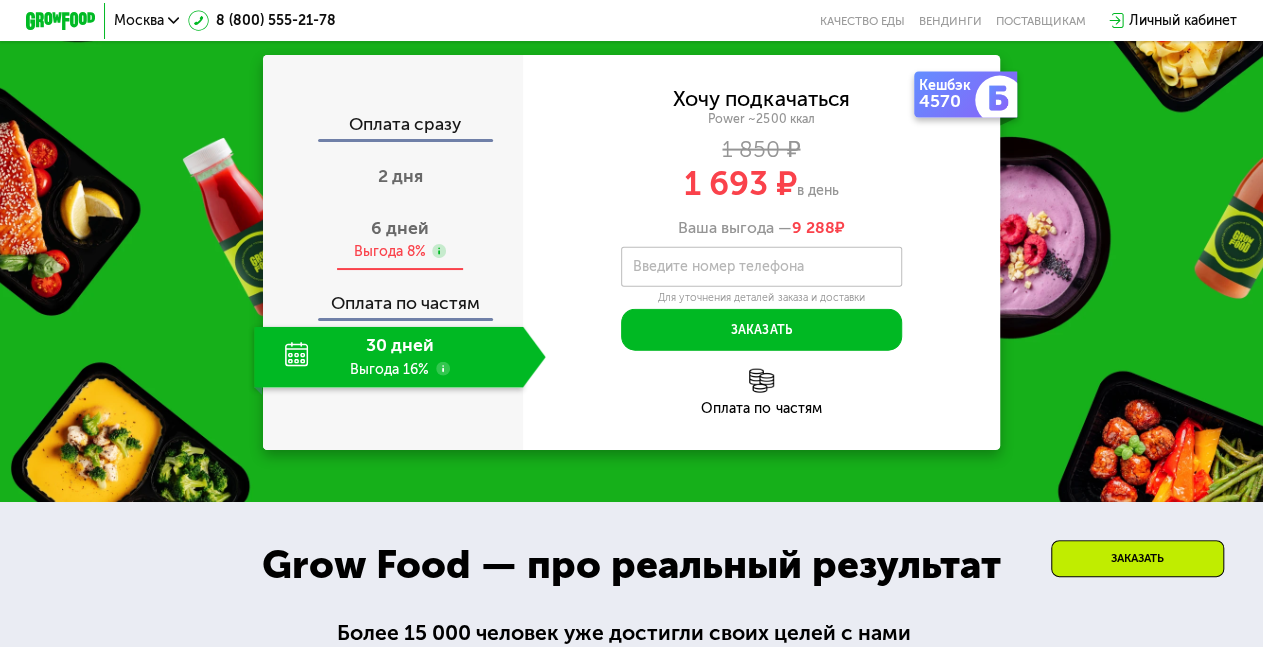 click on "Выгода 8%" at bounding box center [389, 251] 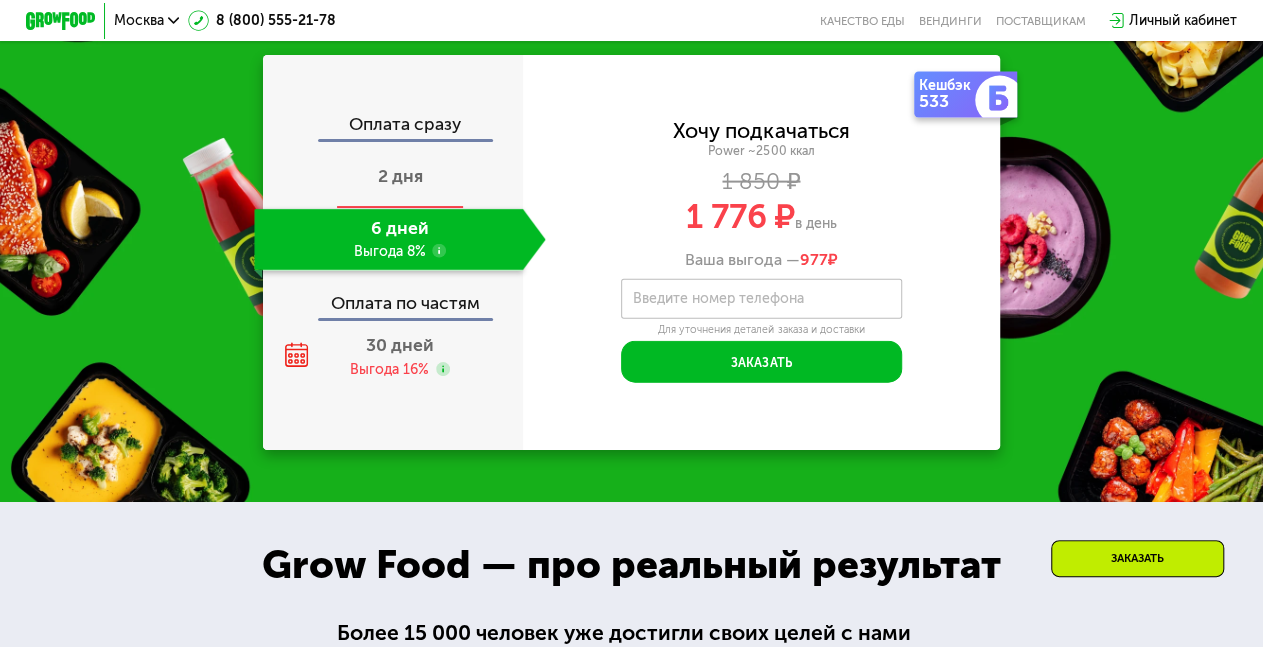 click on "2 дня" at bounding box center (399, 178) 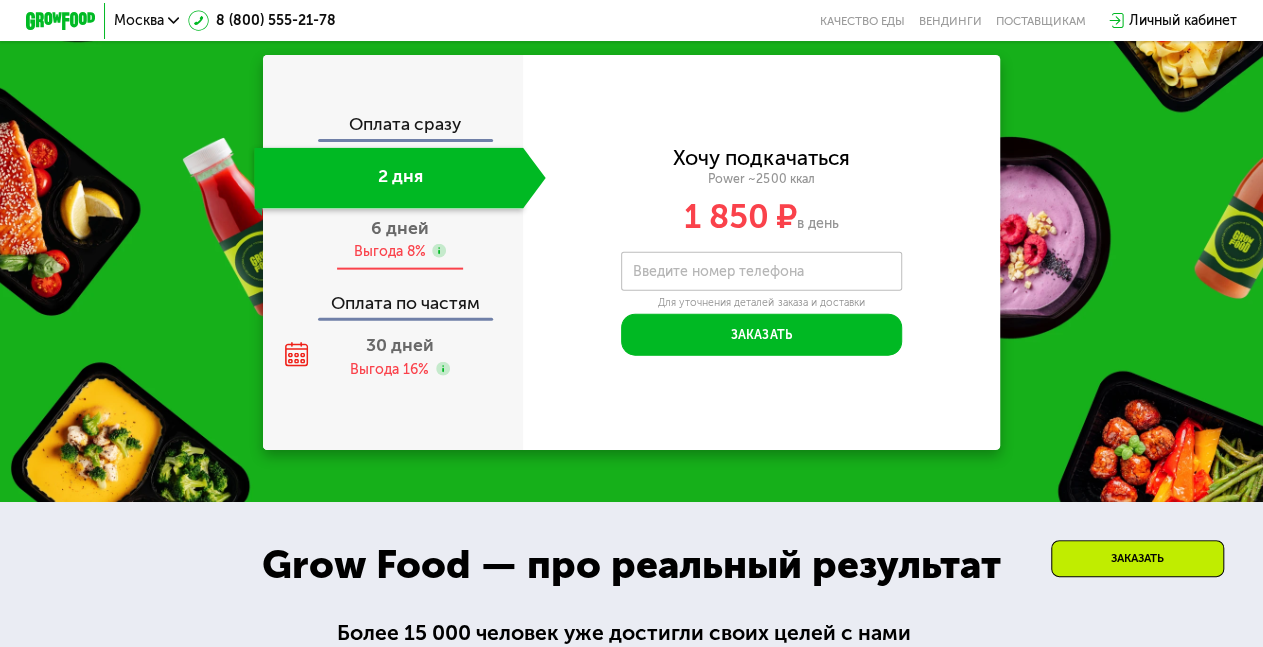 click on "Выгода 8%" at bounding box center [389, 251] 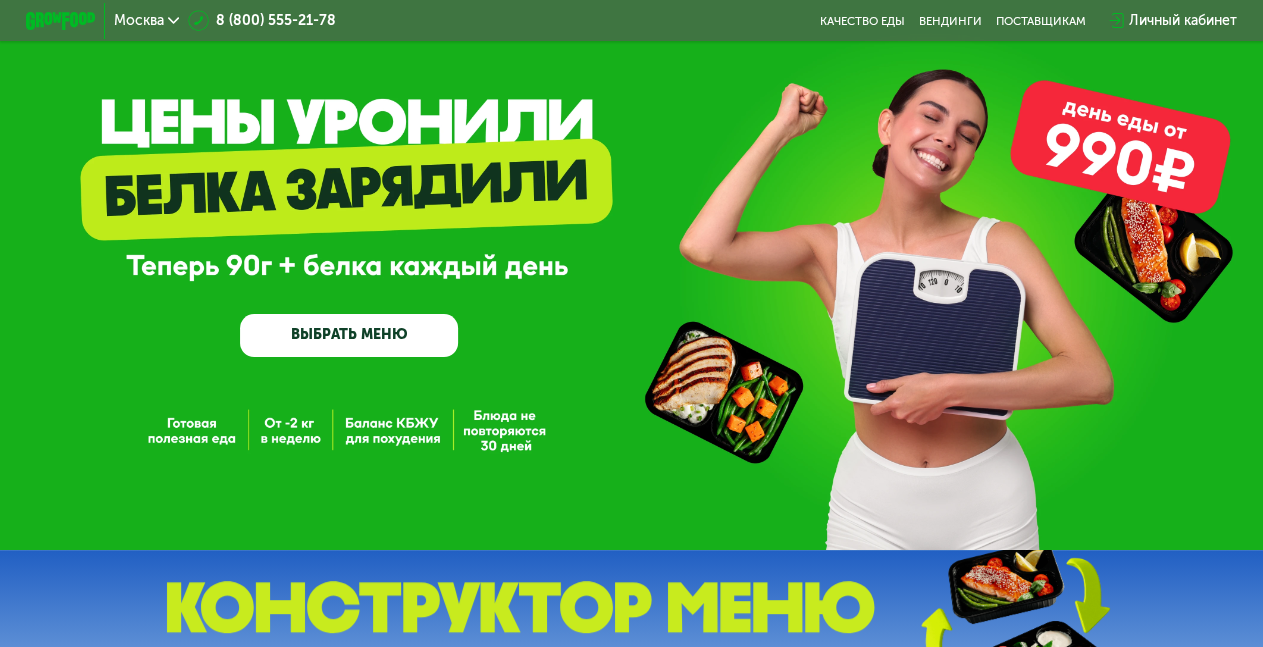 scroll, scrollTop: 0, scrollLeft: 0, axis: both 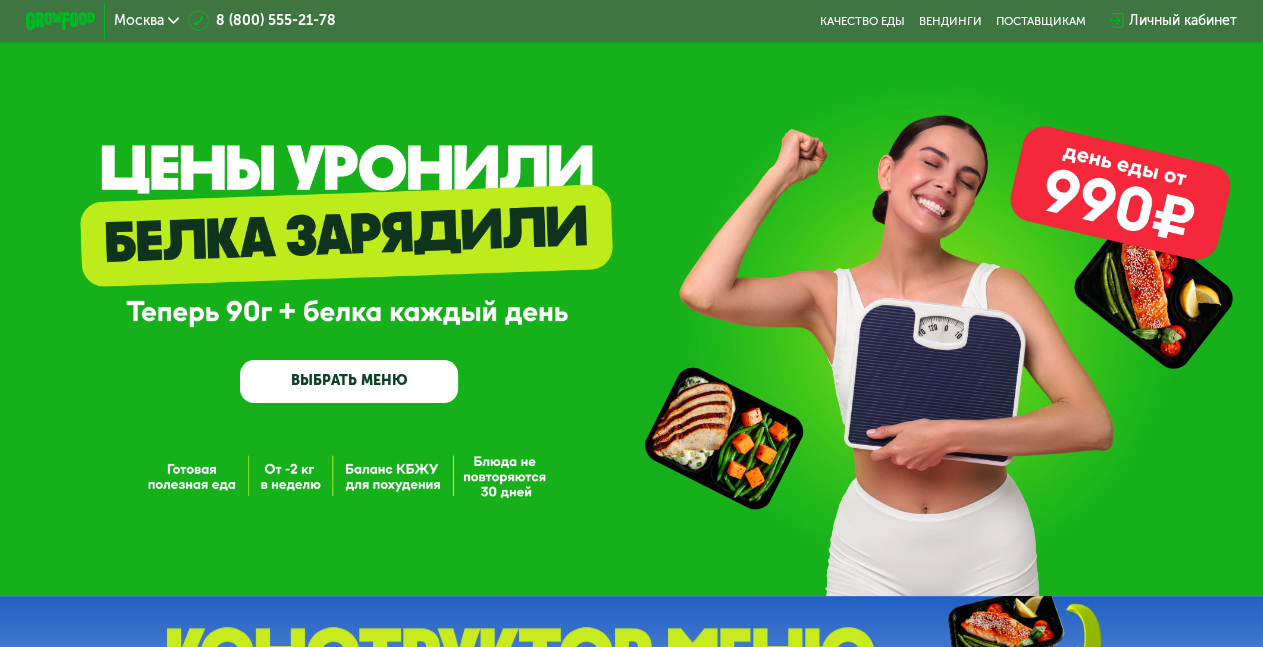 click on "ВЫБРАТЬ МЕНЮ" at bounding box center (349, 382) 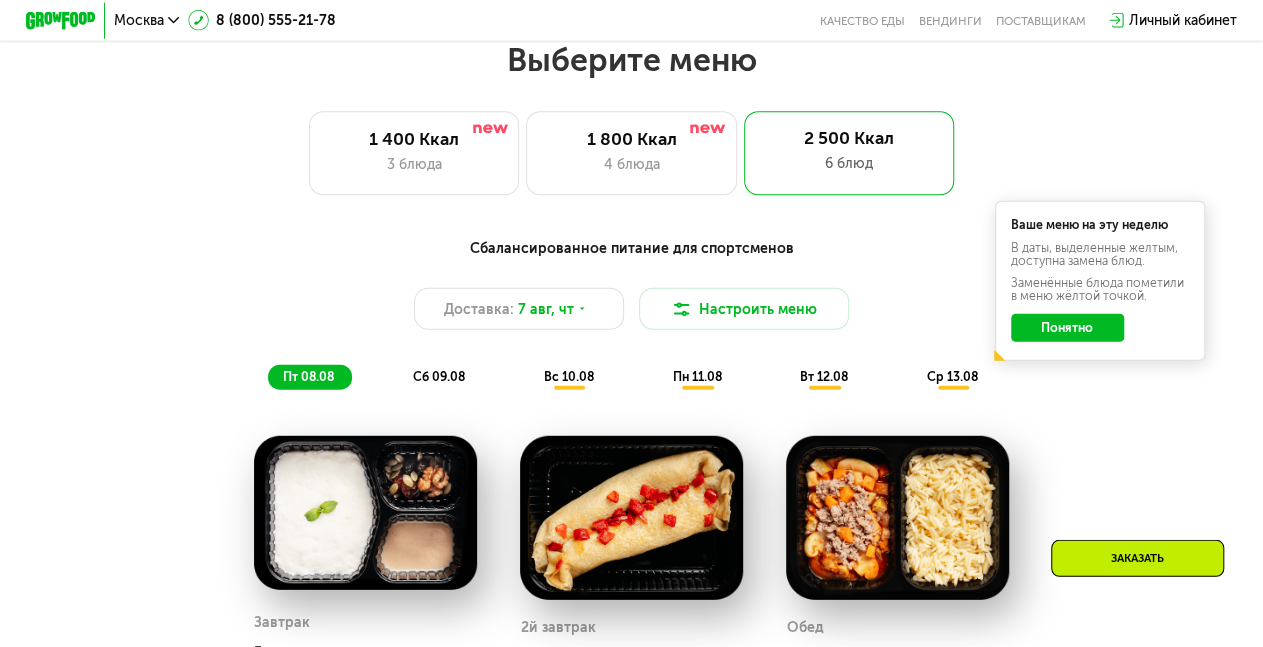 scroll, scrollTop: 774, scrollLeft: 0, axis: vertical 